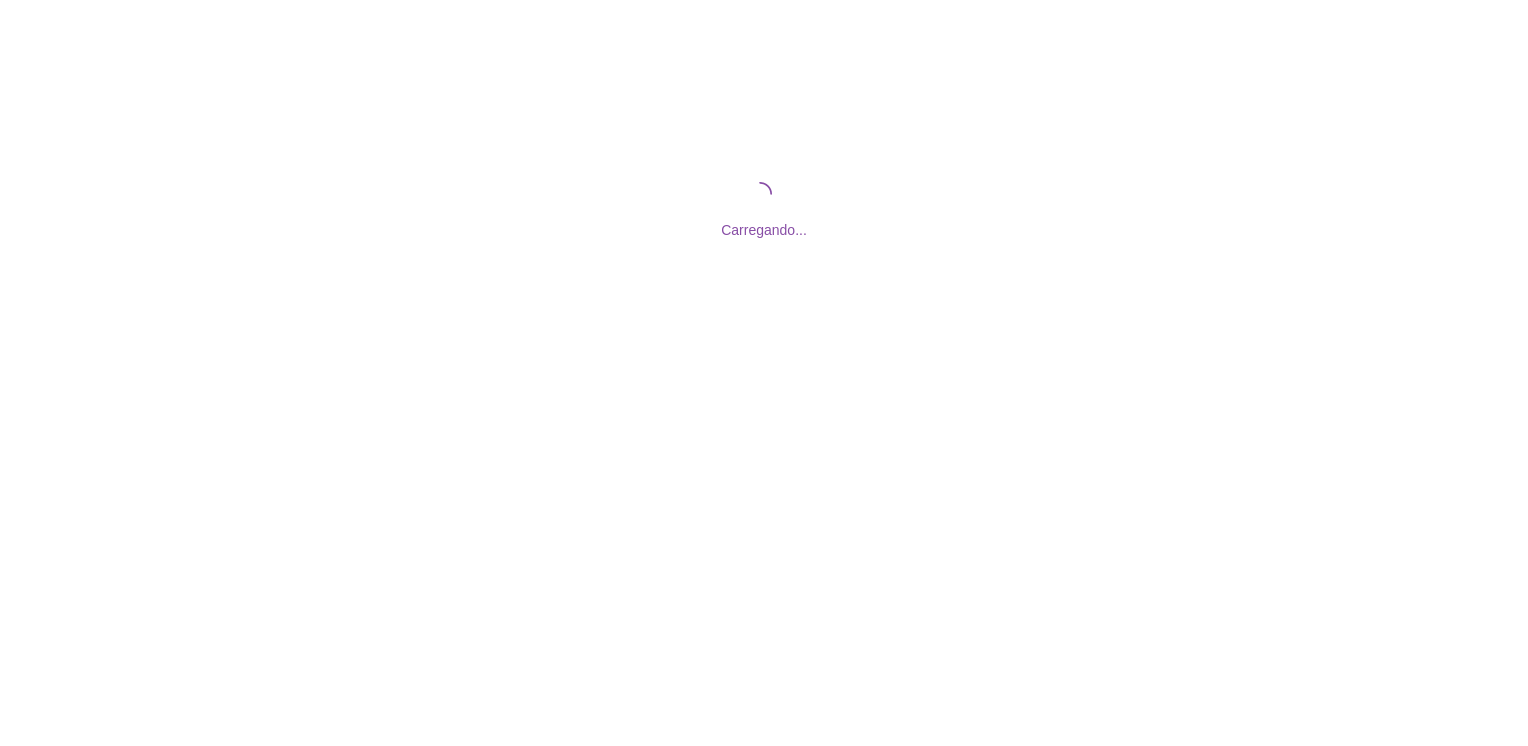 scroll, scrollTop: 0, scrollLeft: 0, axis: both 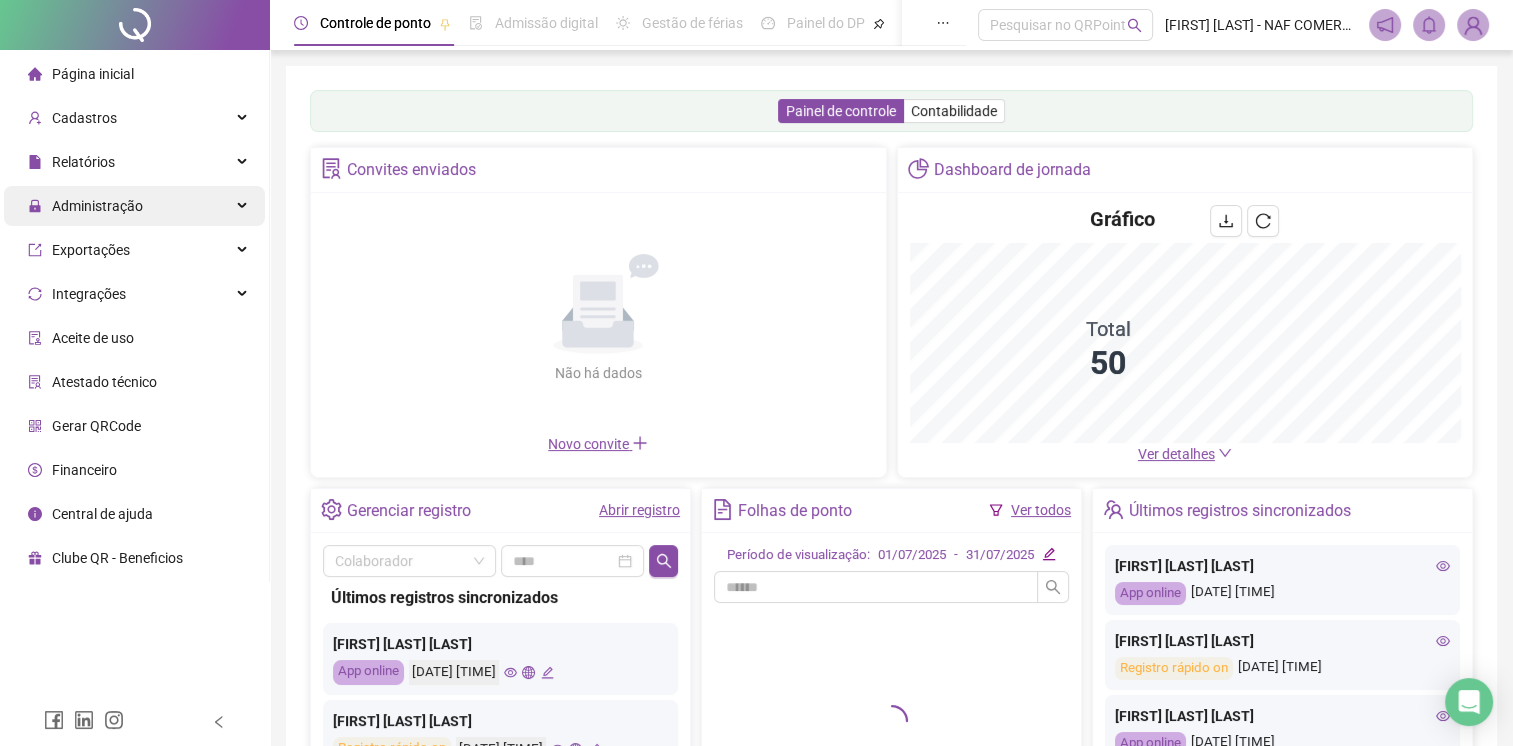 click on "Administração" at bounding box center [134, 206] 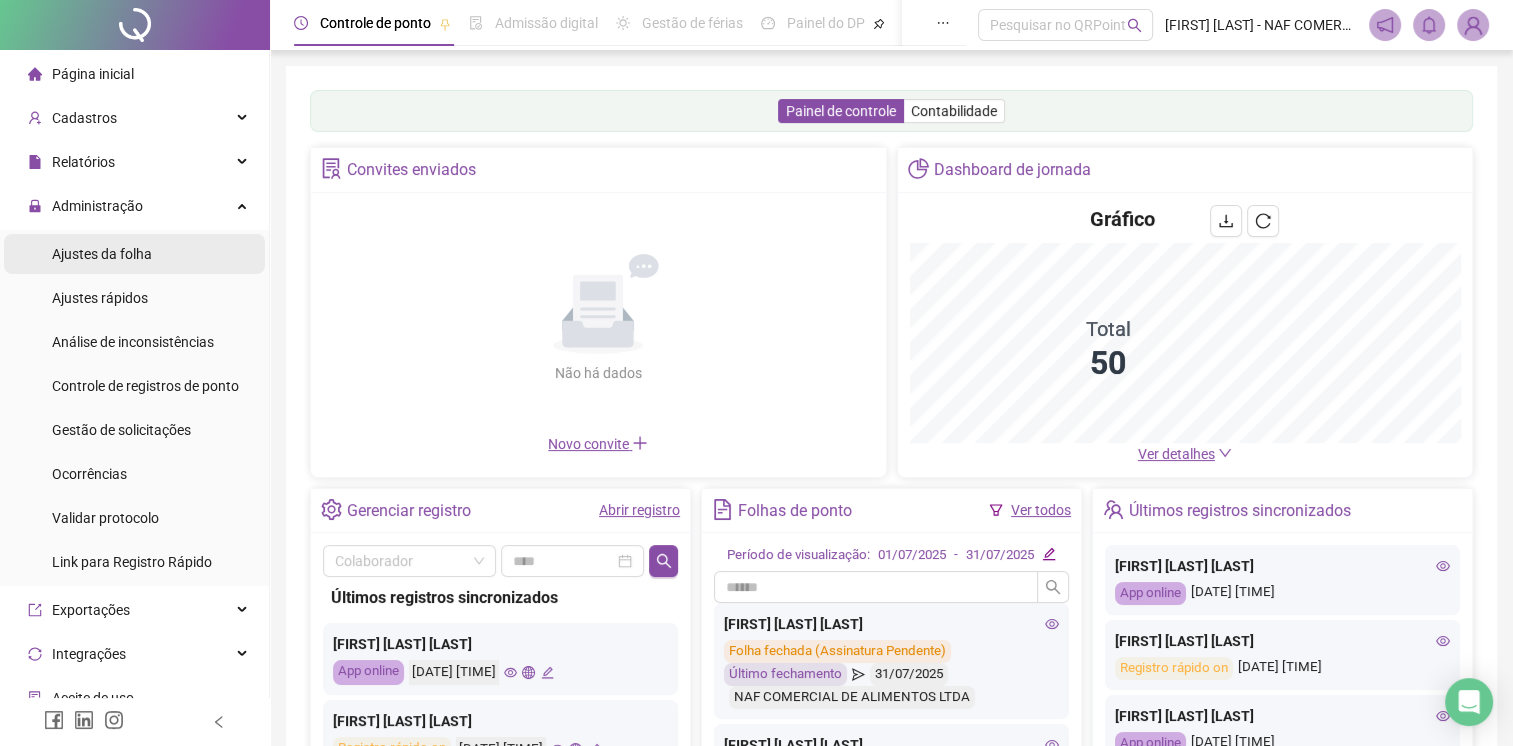 click on "Ajustes da folha" at bounding box center [134, 254] 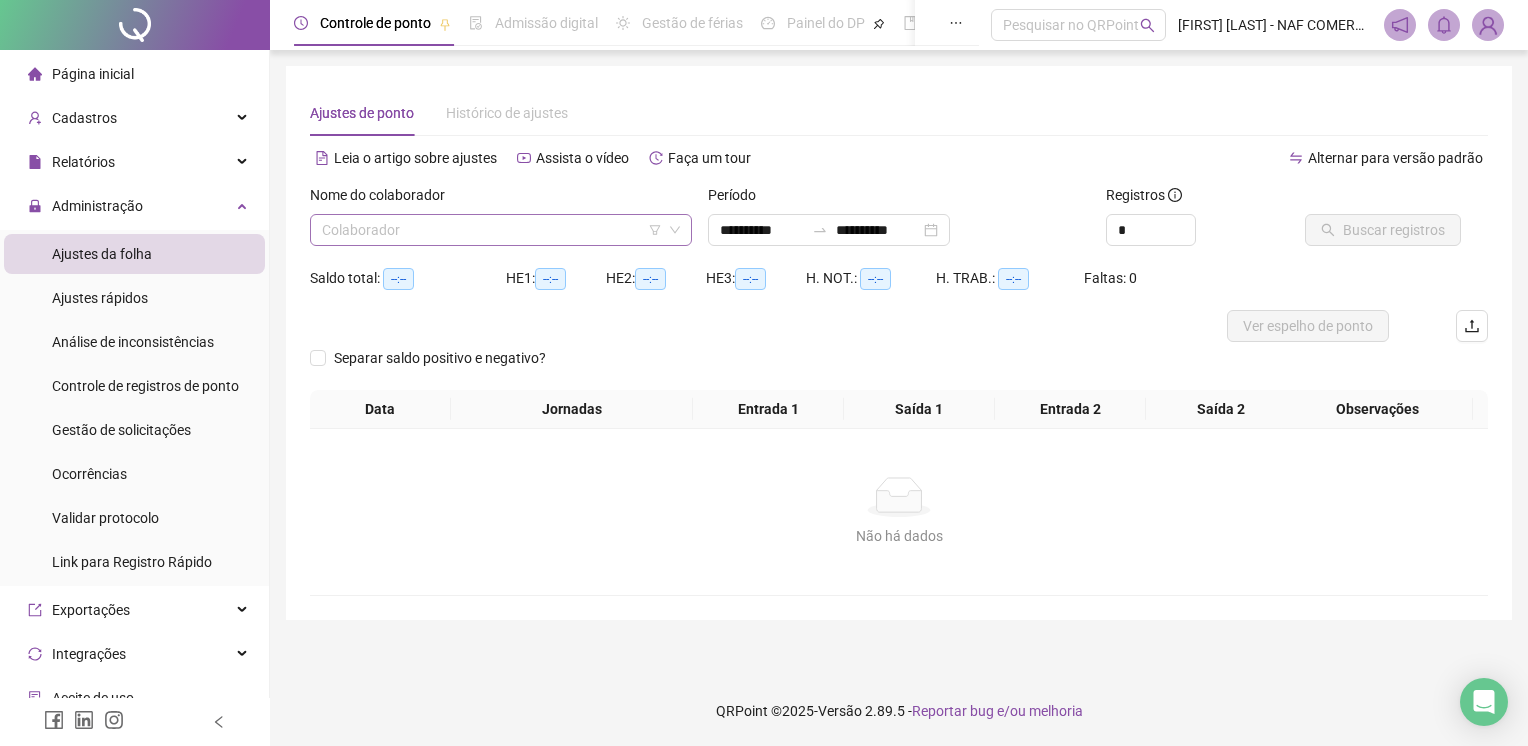click on "Colaborador" at bounding box center (501, 230) 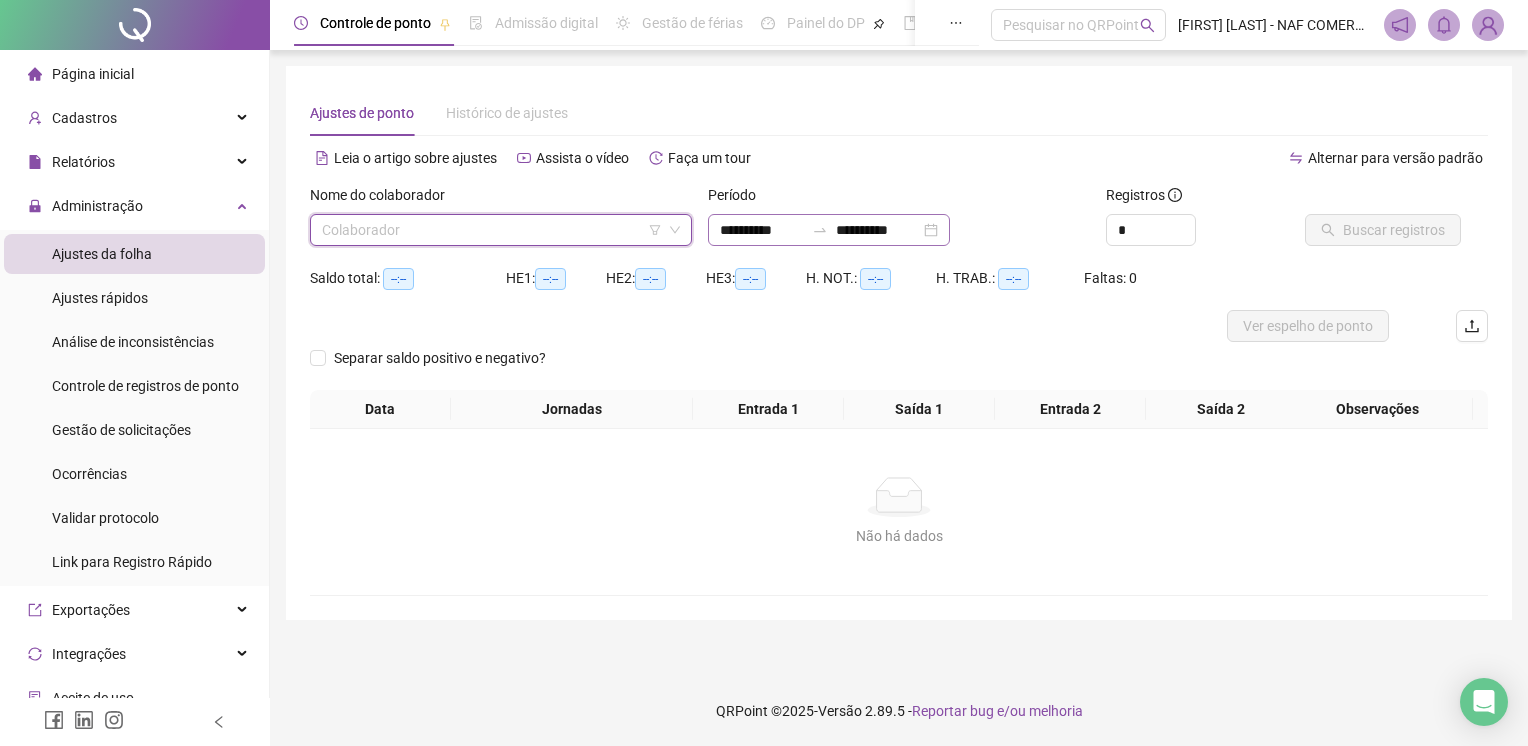 click on "**********" at bounding box center (829, 230) 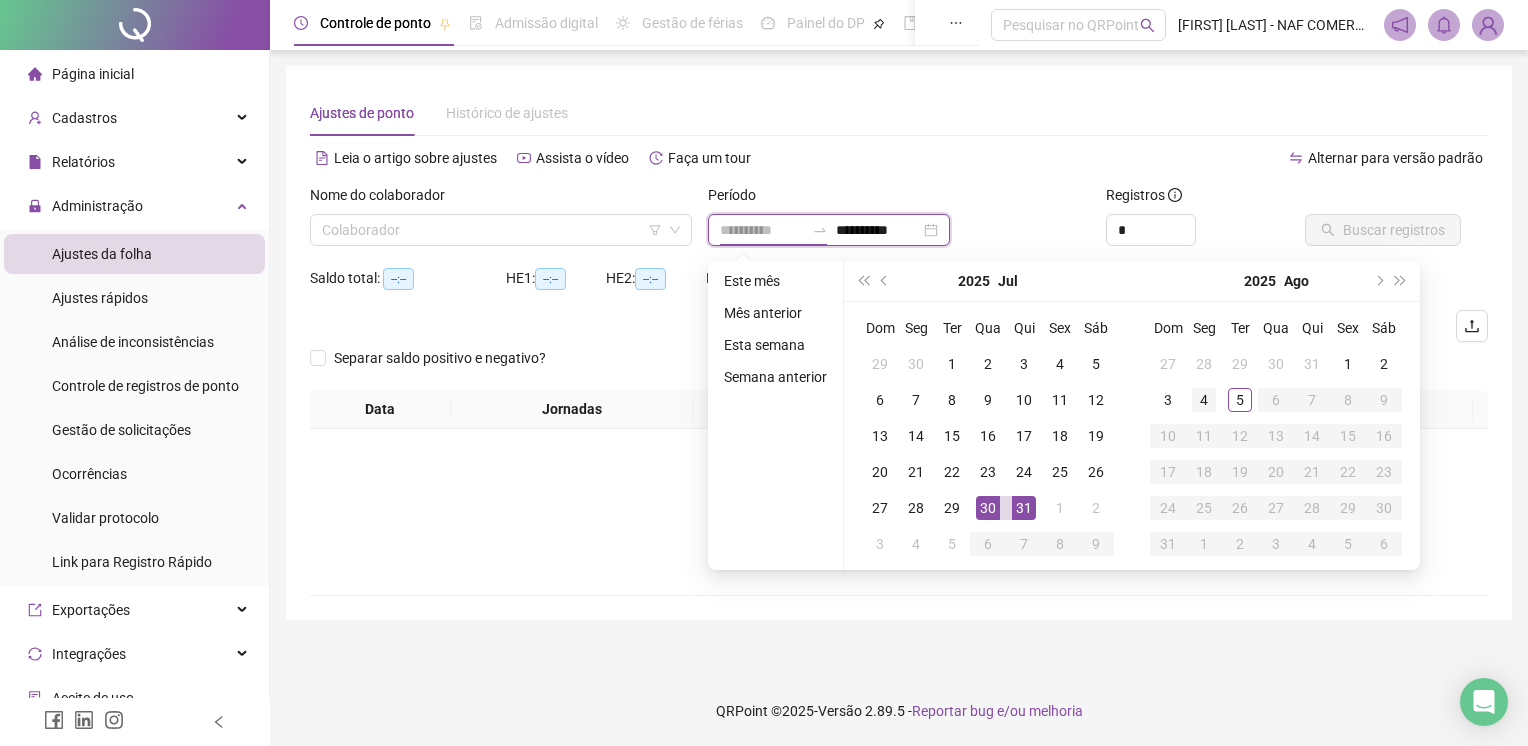 type on "**********" 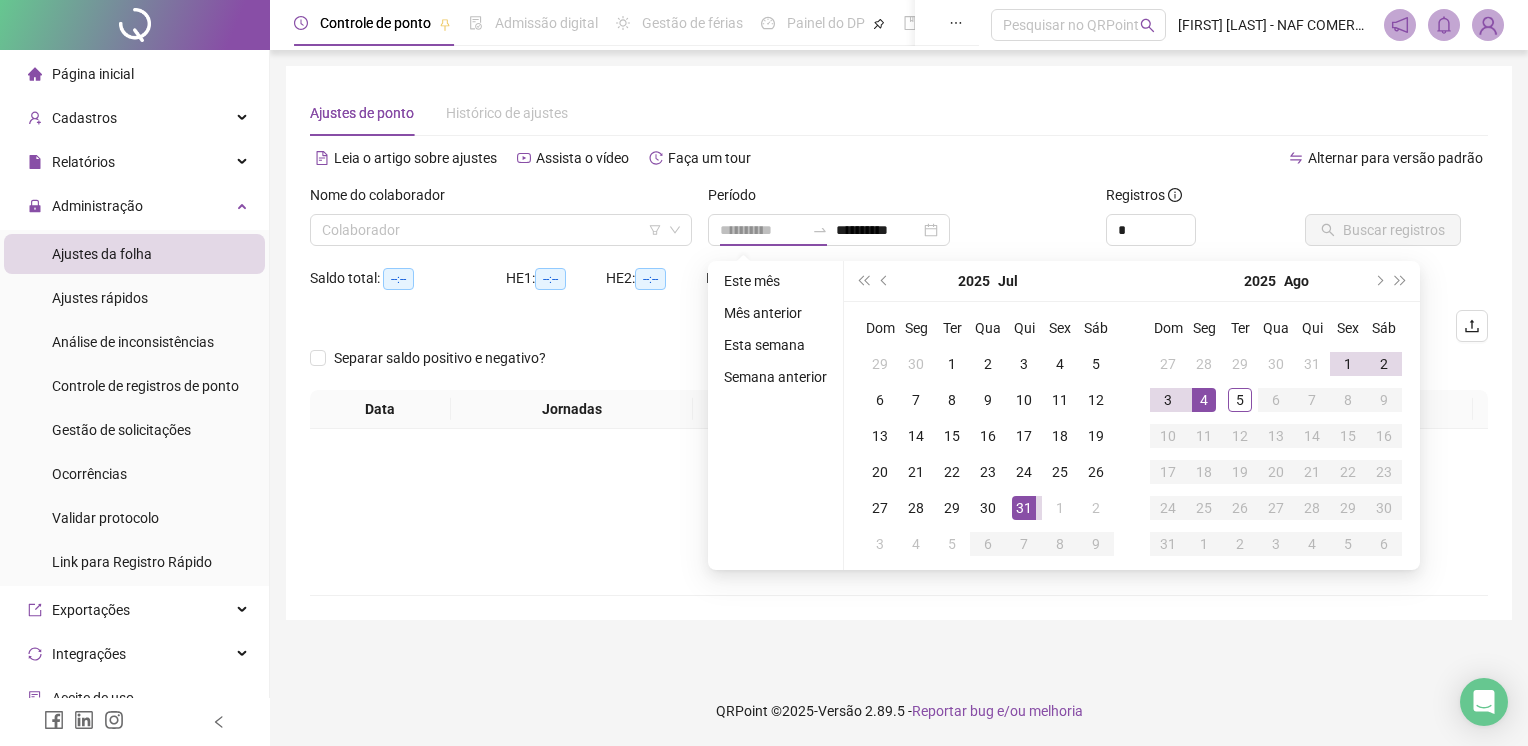 drag, startPoint x: 1198, startPoint y: 403, endPoint x: 1210, endPoint y: 408, distance: 13 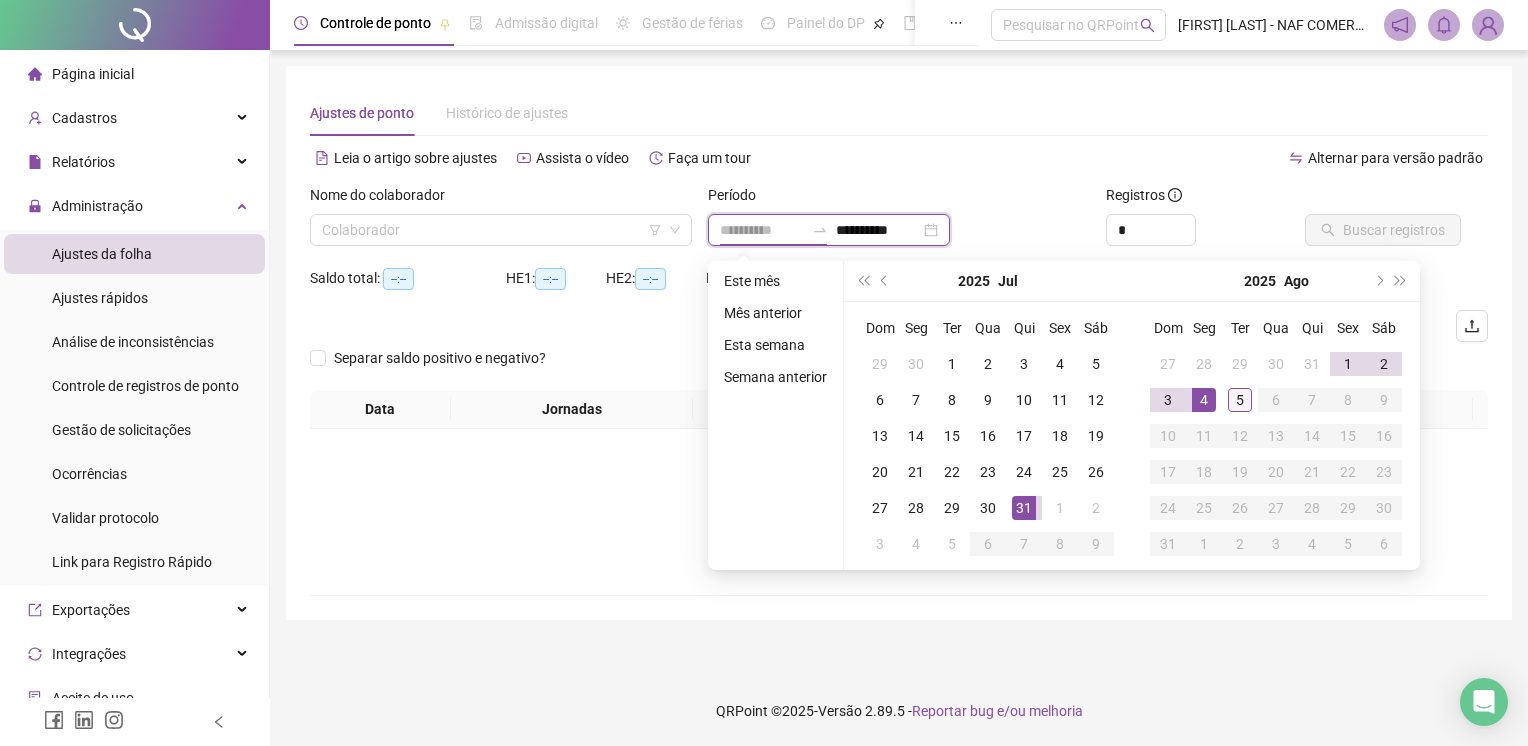 type on "**********" 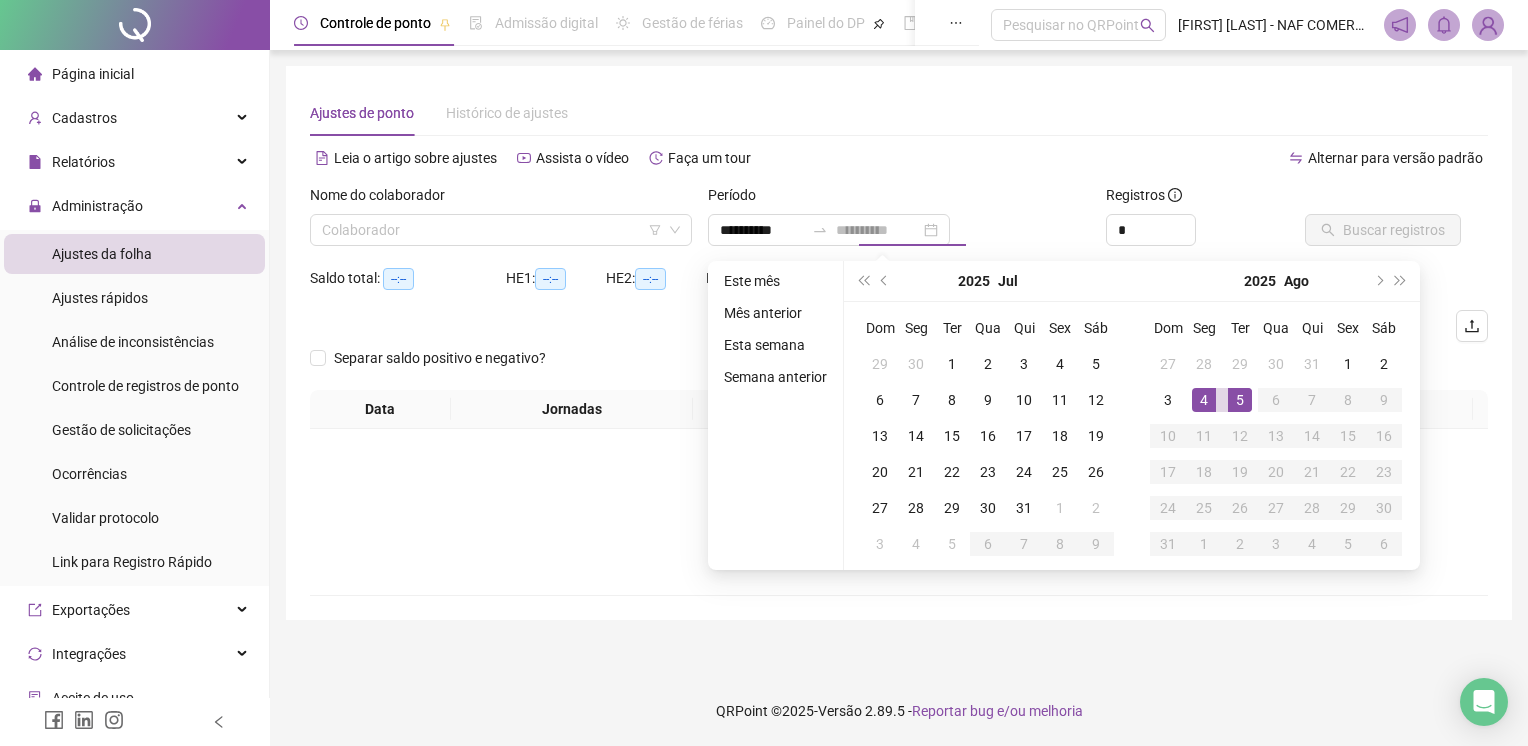 click on "5" at bounding box center (1240, 400) 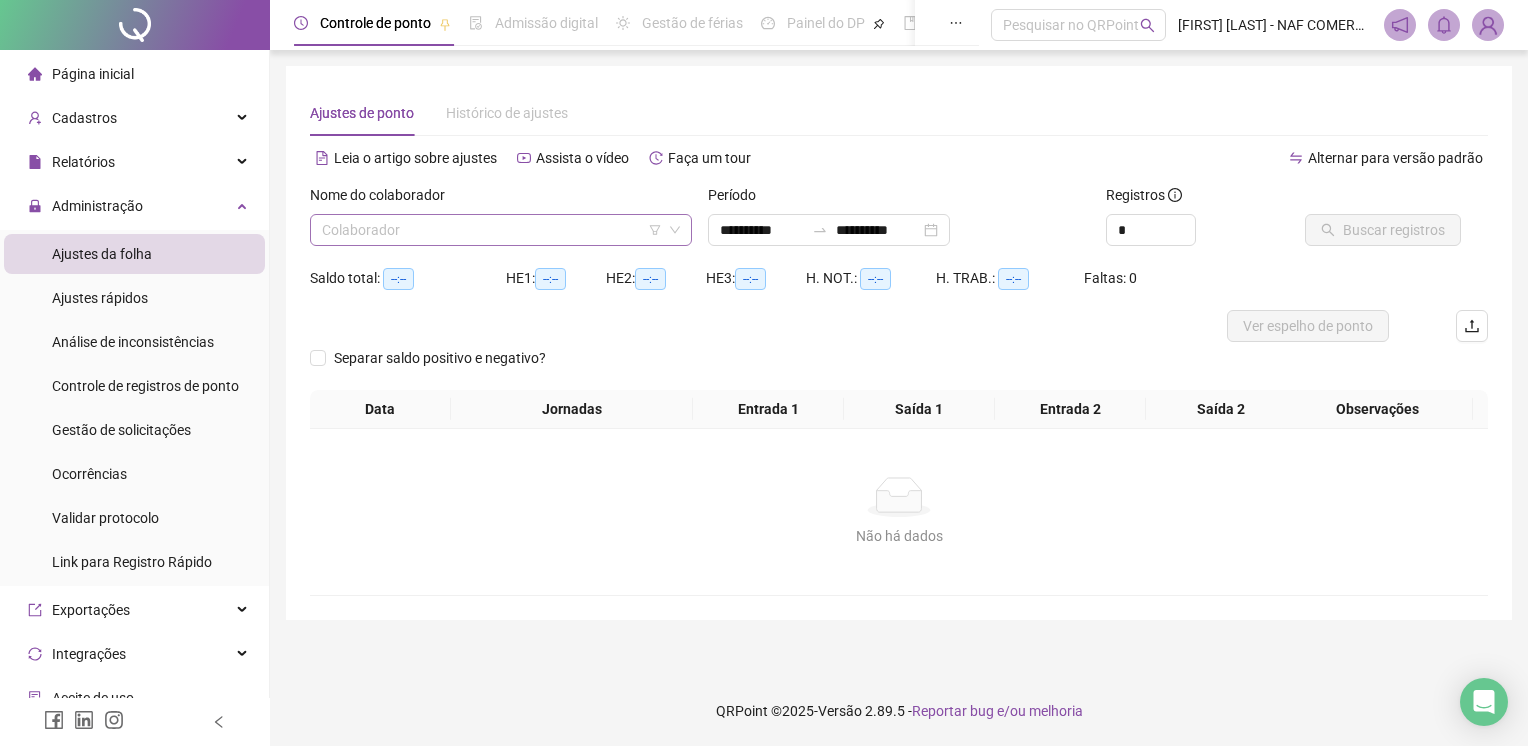 click at bounding box center (492, 230) 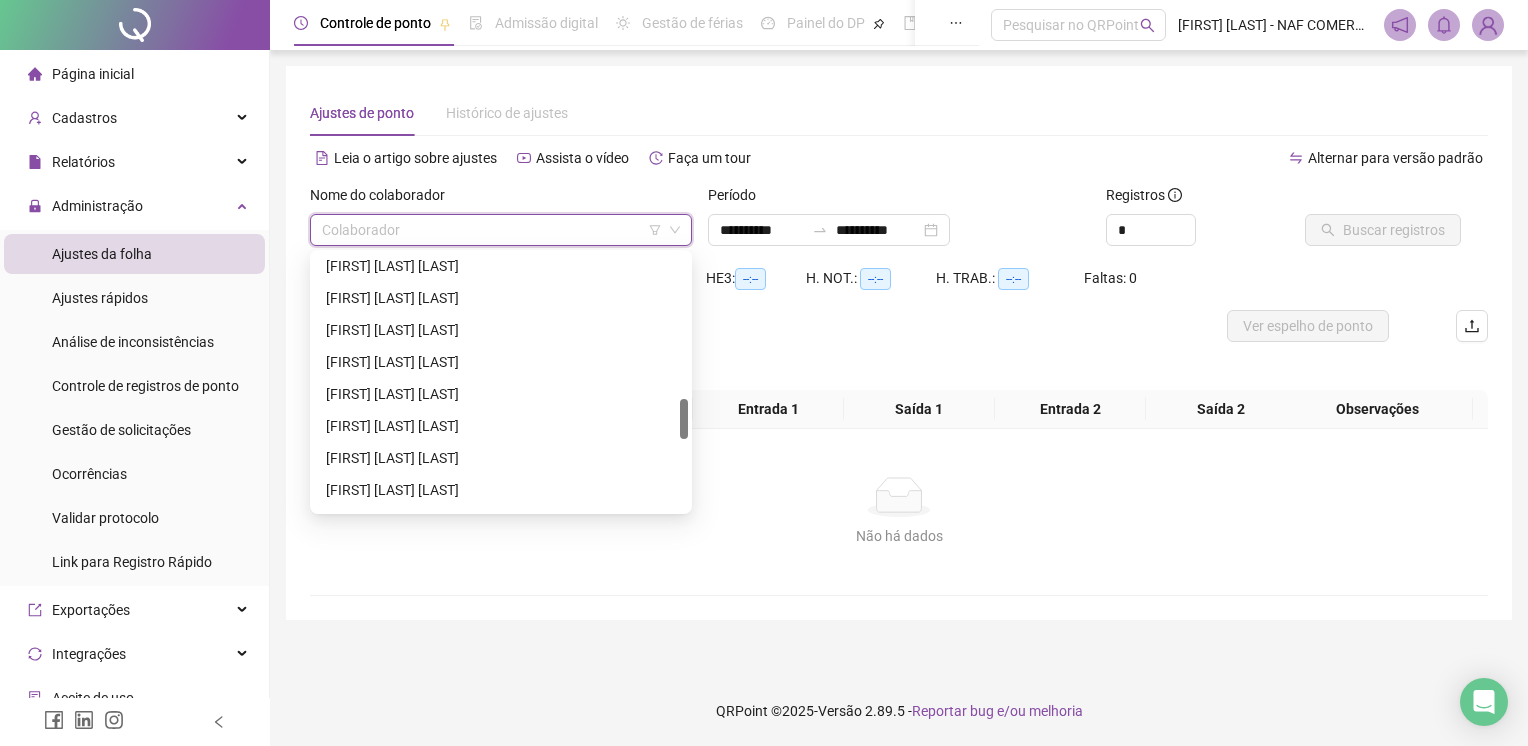 scroll, scrollTop: 1100, scrollLeft: 0, axis: vertical 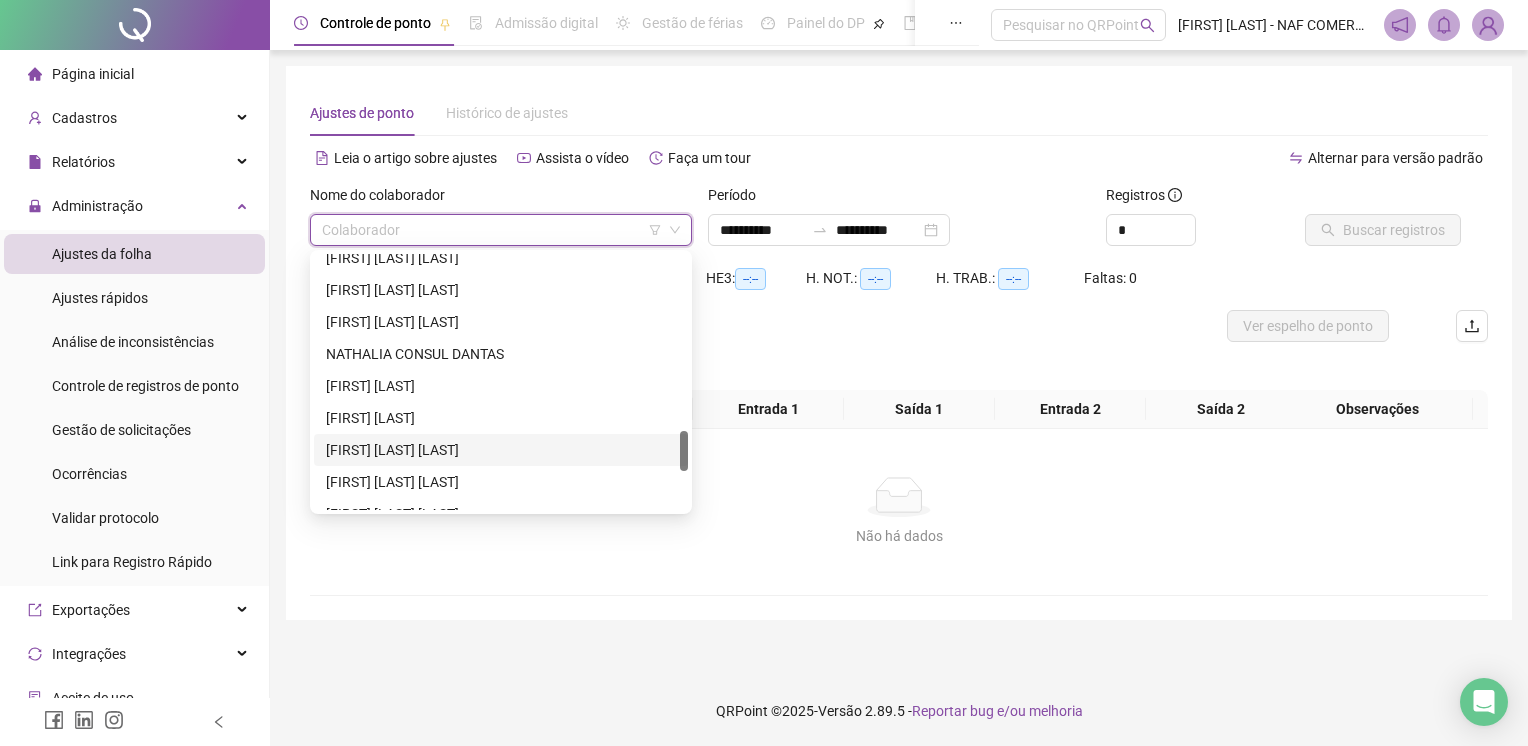 click on "[FIRST] [LAST] [LAST]" at bounding box center [501, 450] 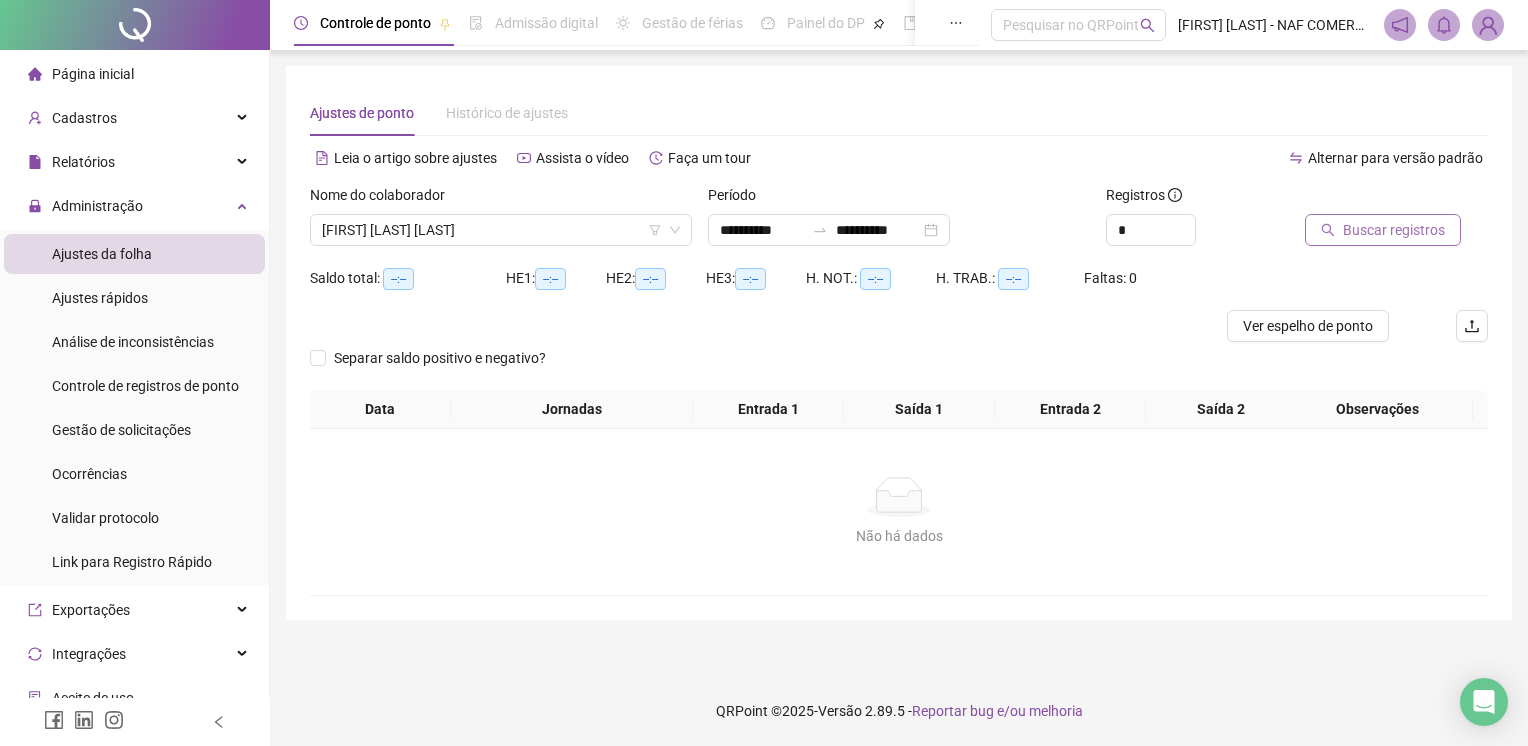 click on "Buscar registros" at bounding box center [1394, 230] 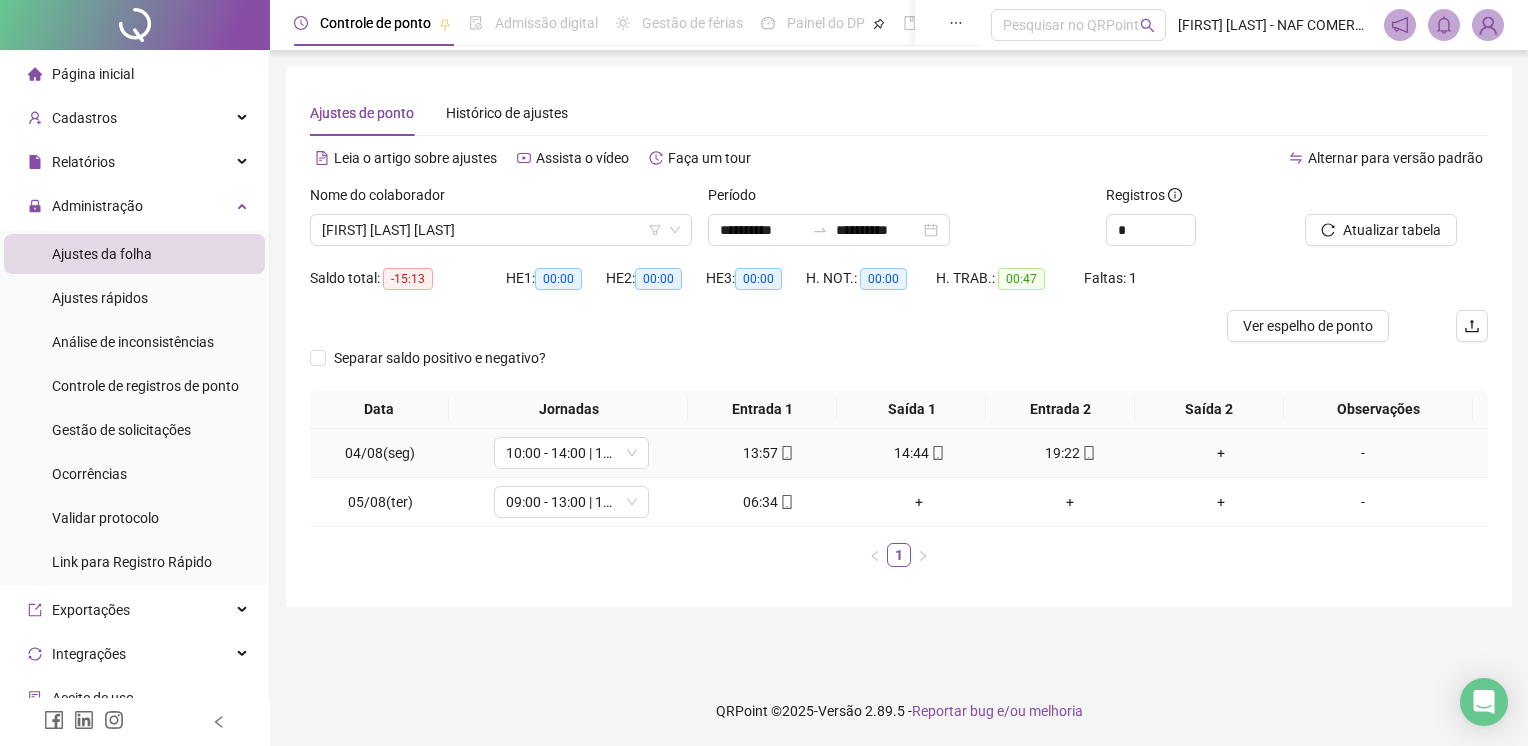 click on "+" at bounding box center (1221, 453) 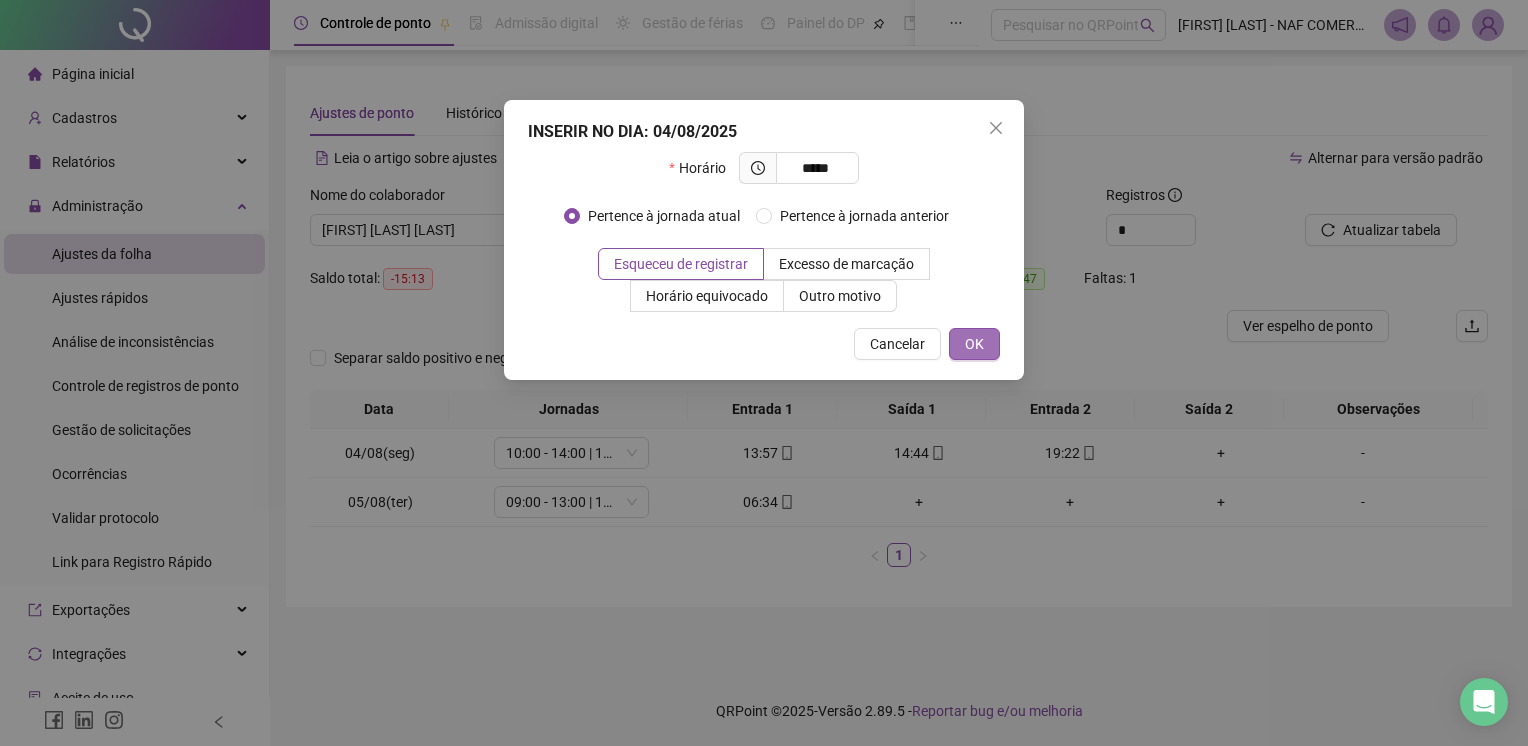 type on "*****" 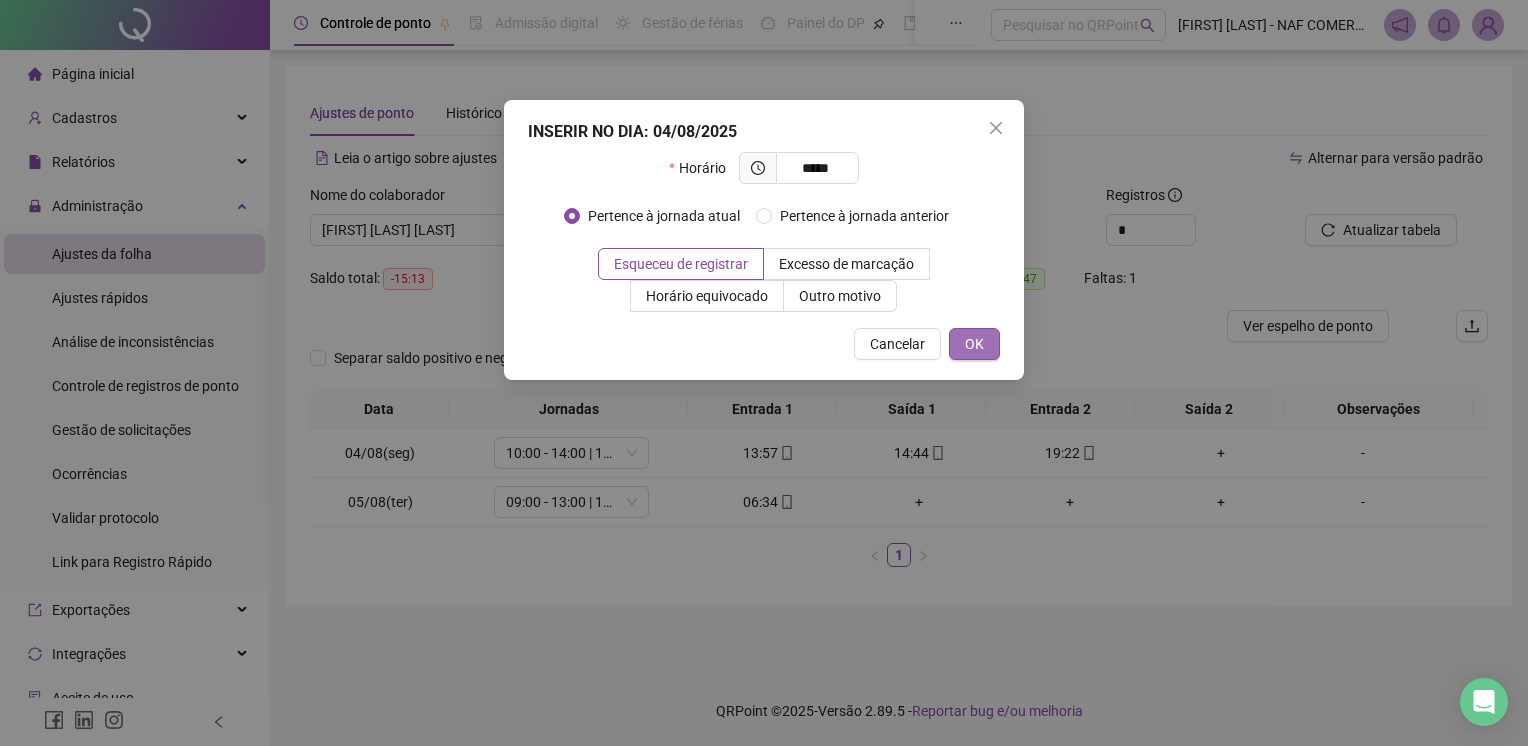 click on "OK" at bounding box center [974, 344] 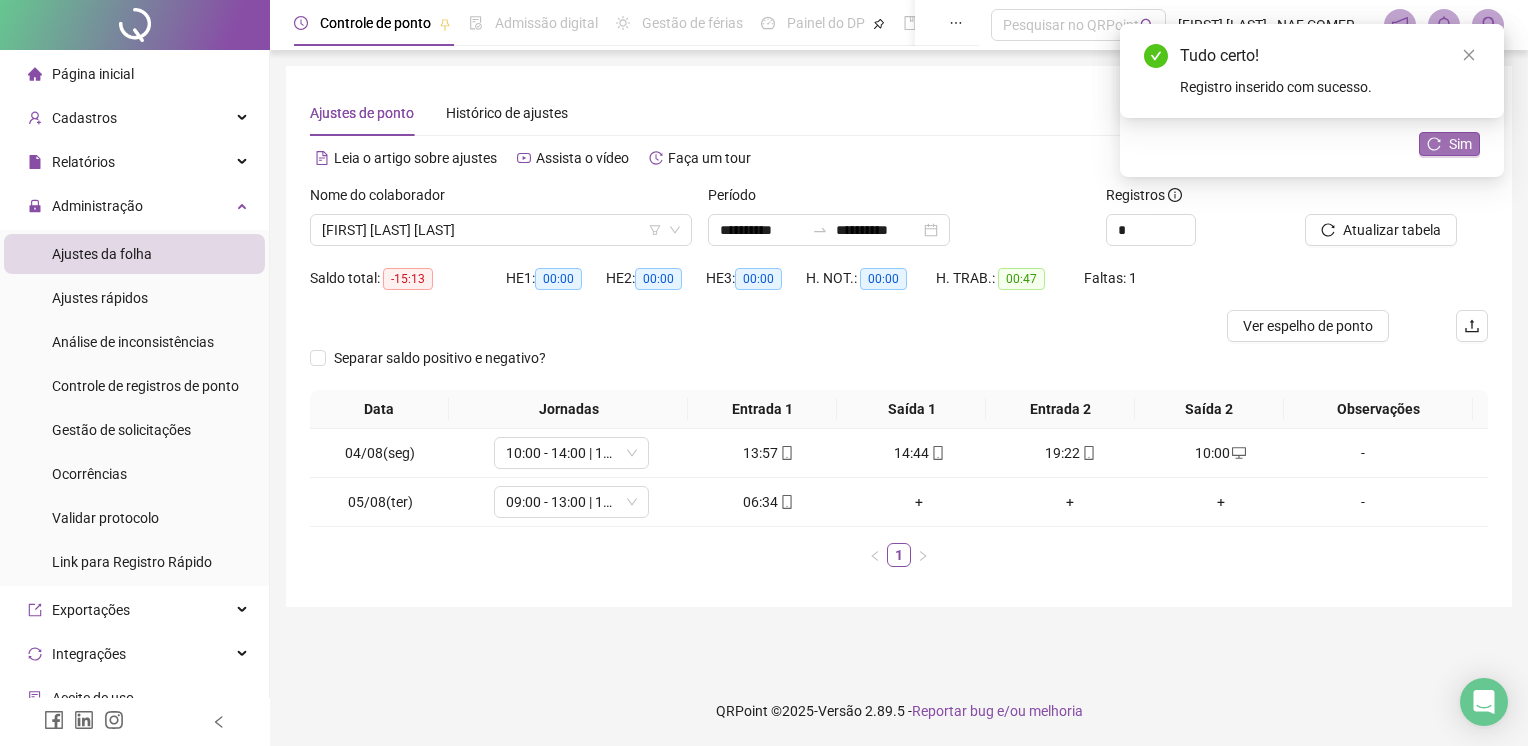click on "Sim" at bounding box center [1460, 144] 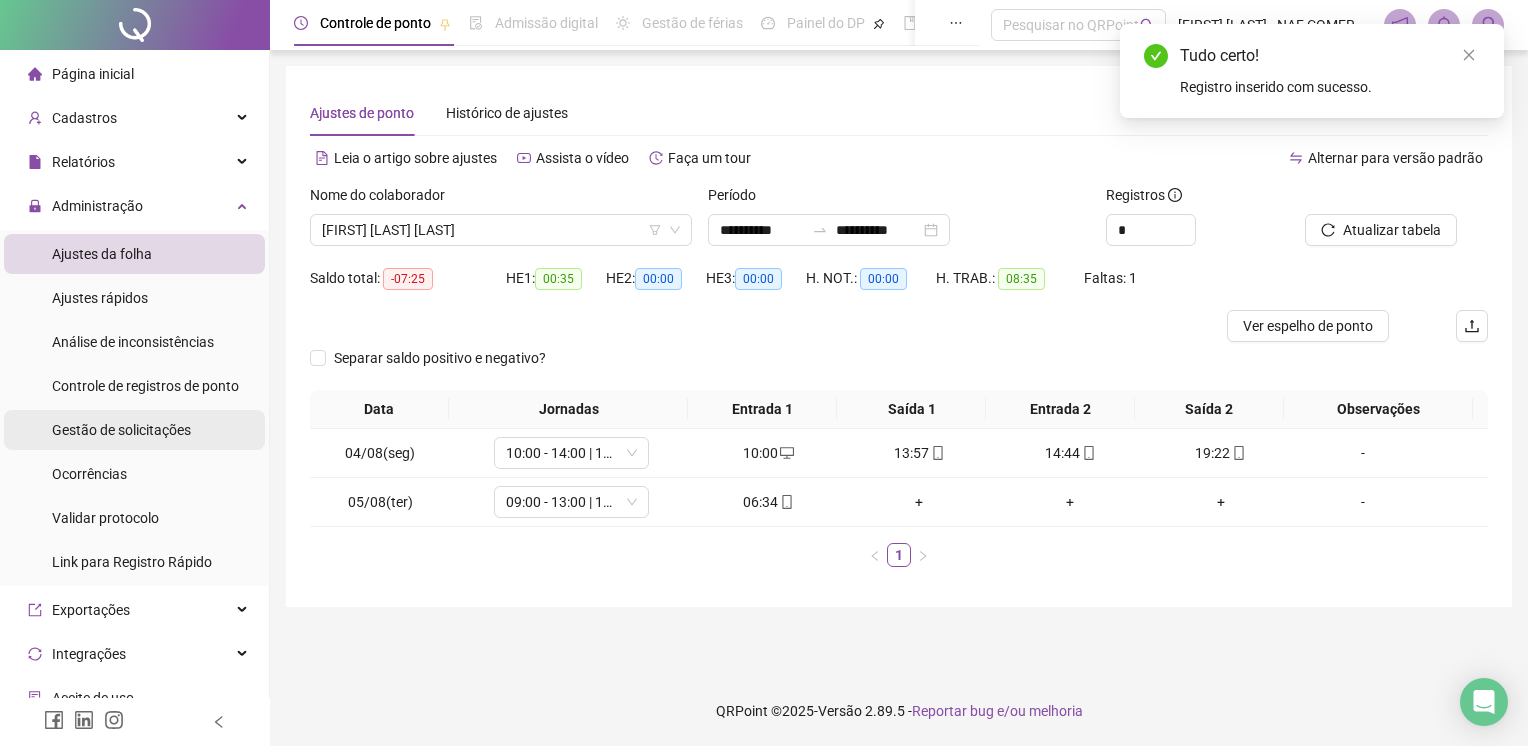 click on "Gestão de solicitações" at bounding box center [121, 430] 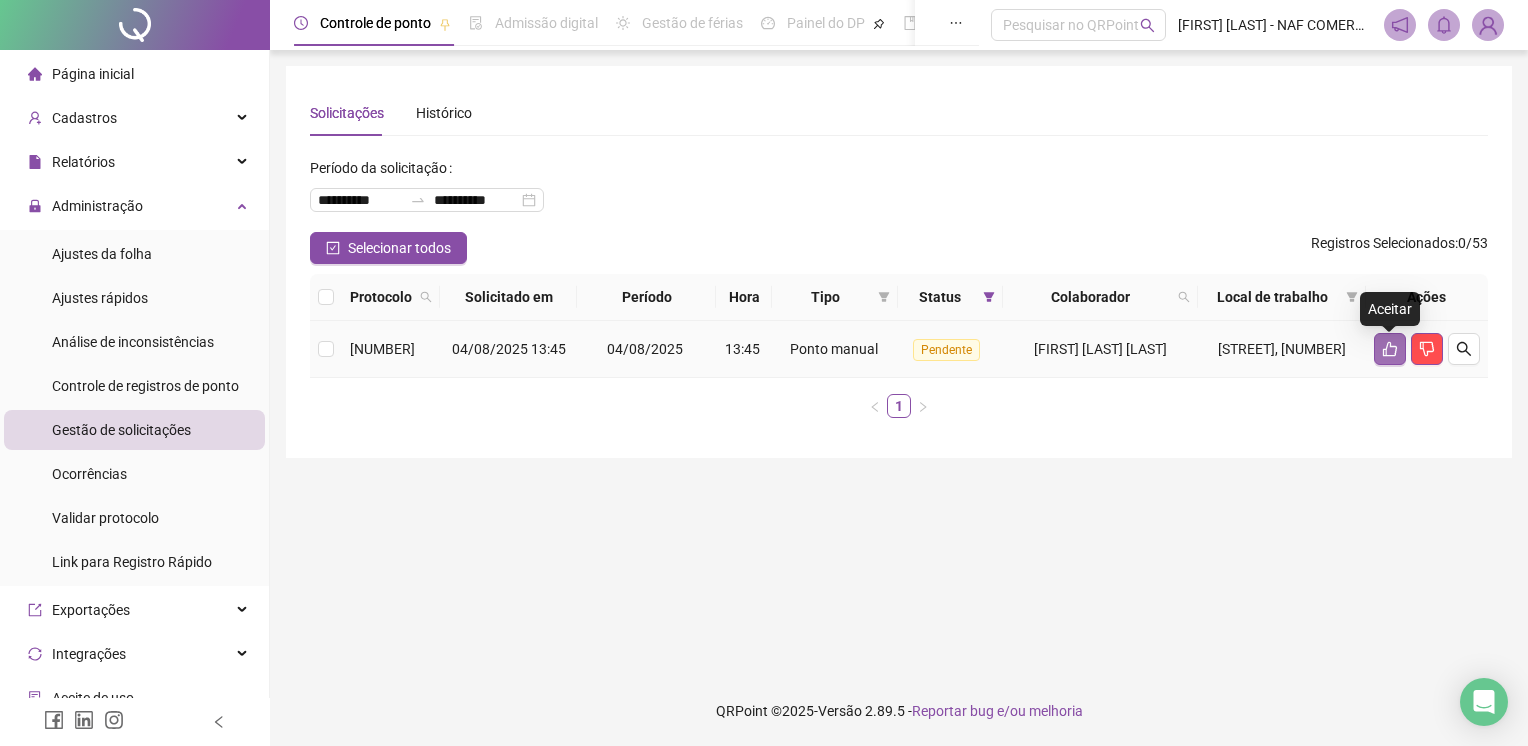click at bounding box center (1390, 349) 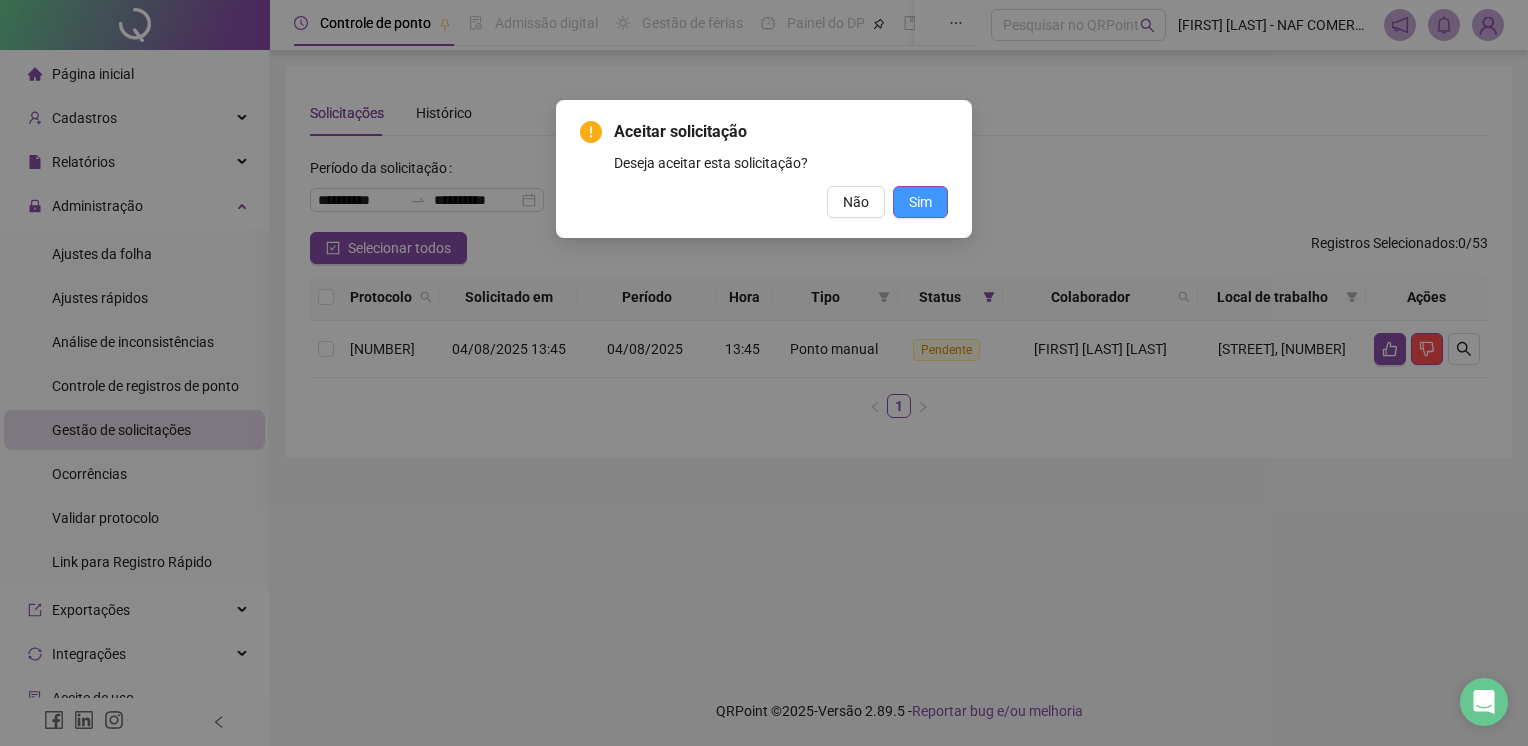 click on "Sim" at bounding box center (920, 202) 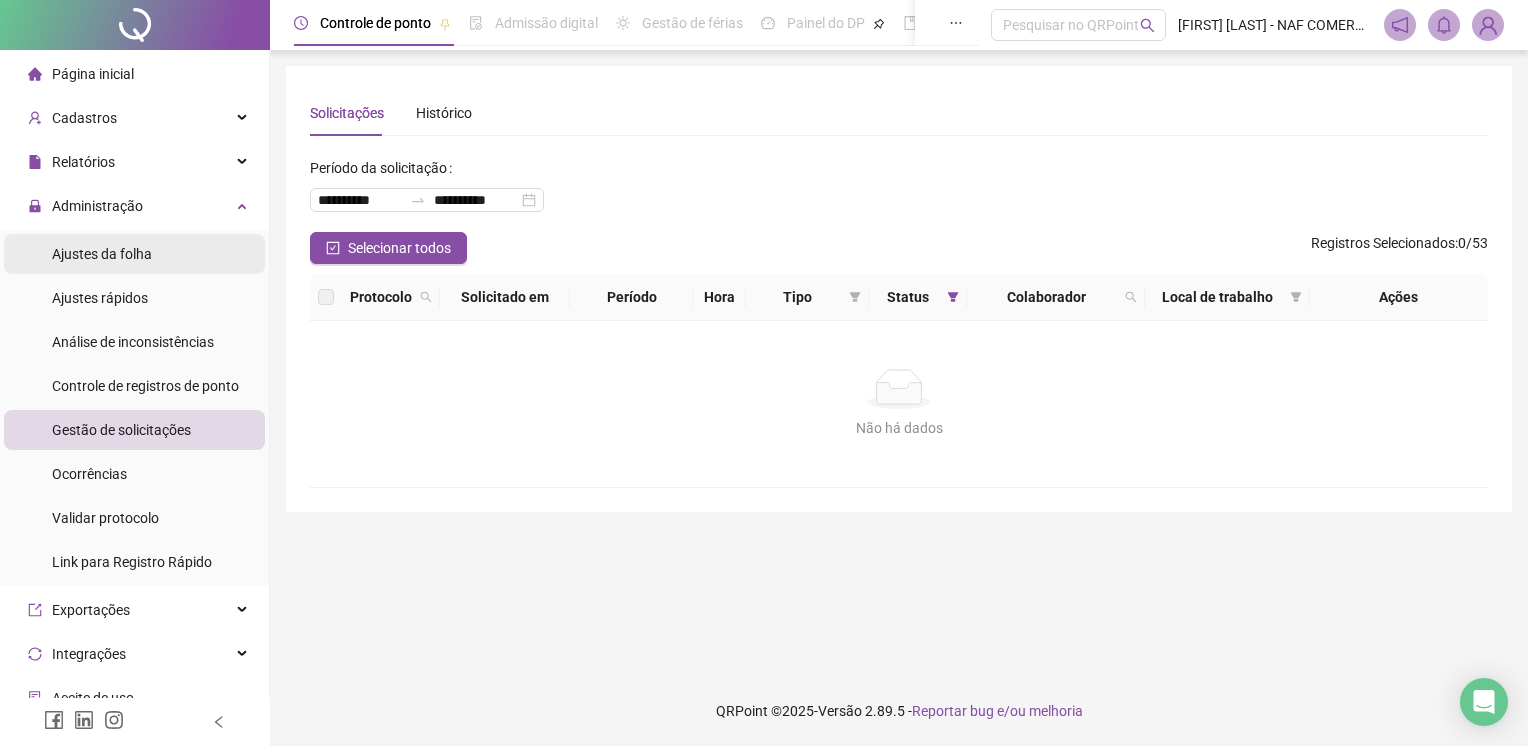 click on "Ajustes da folha" at bounding box center (102, 254) 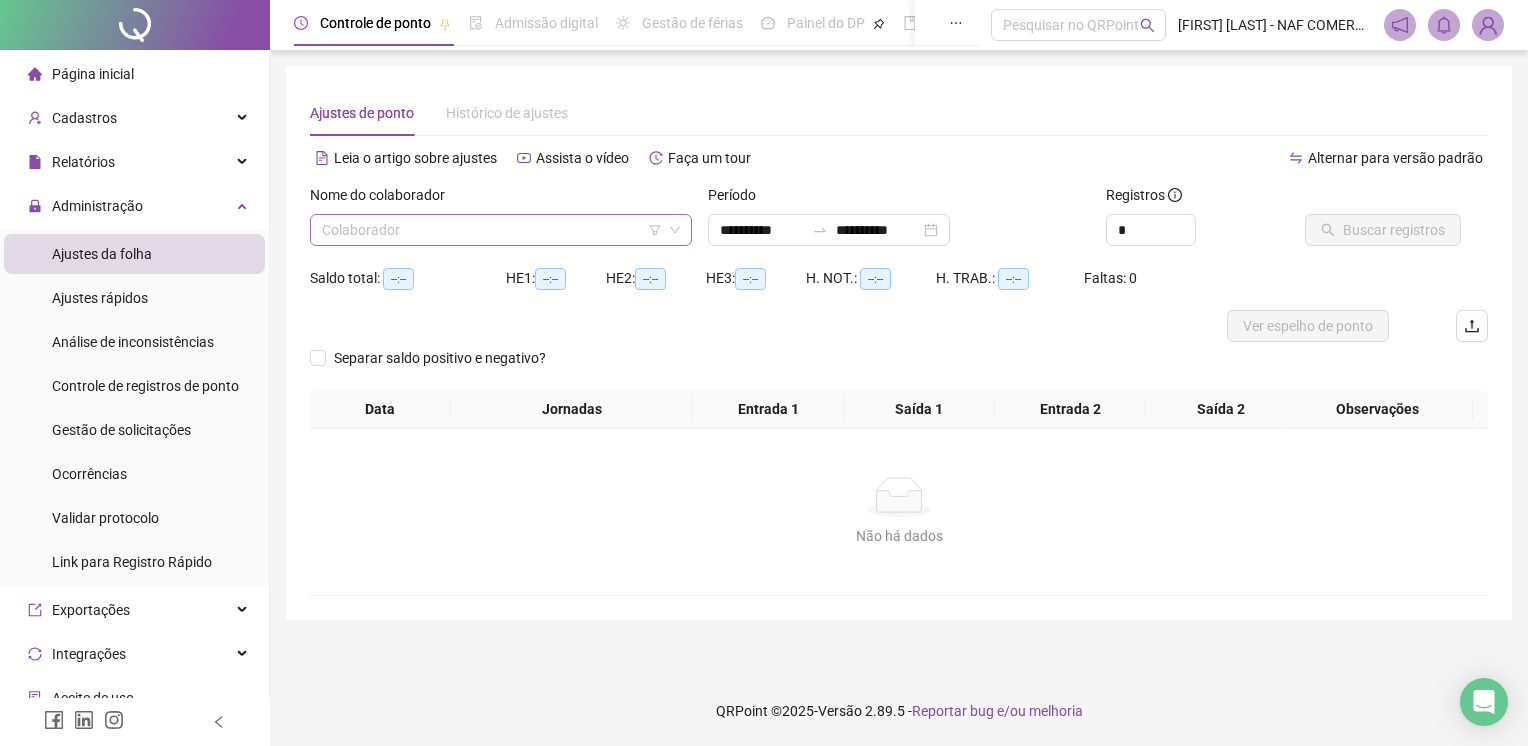 click at bounding box center (492, 230) 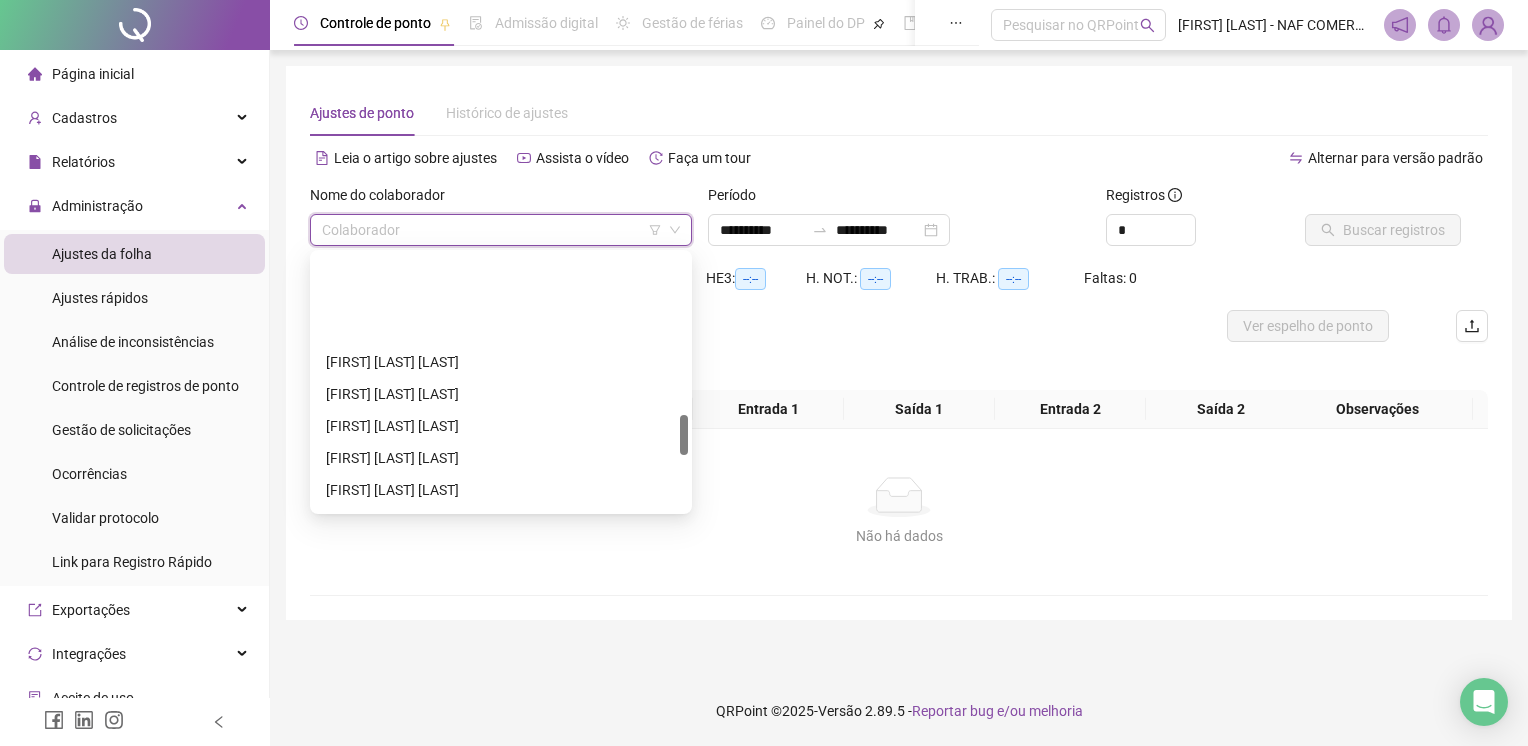 scroll, scrollTop: 1100, scrollLeft: 0, axis: vertical 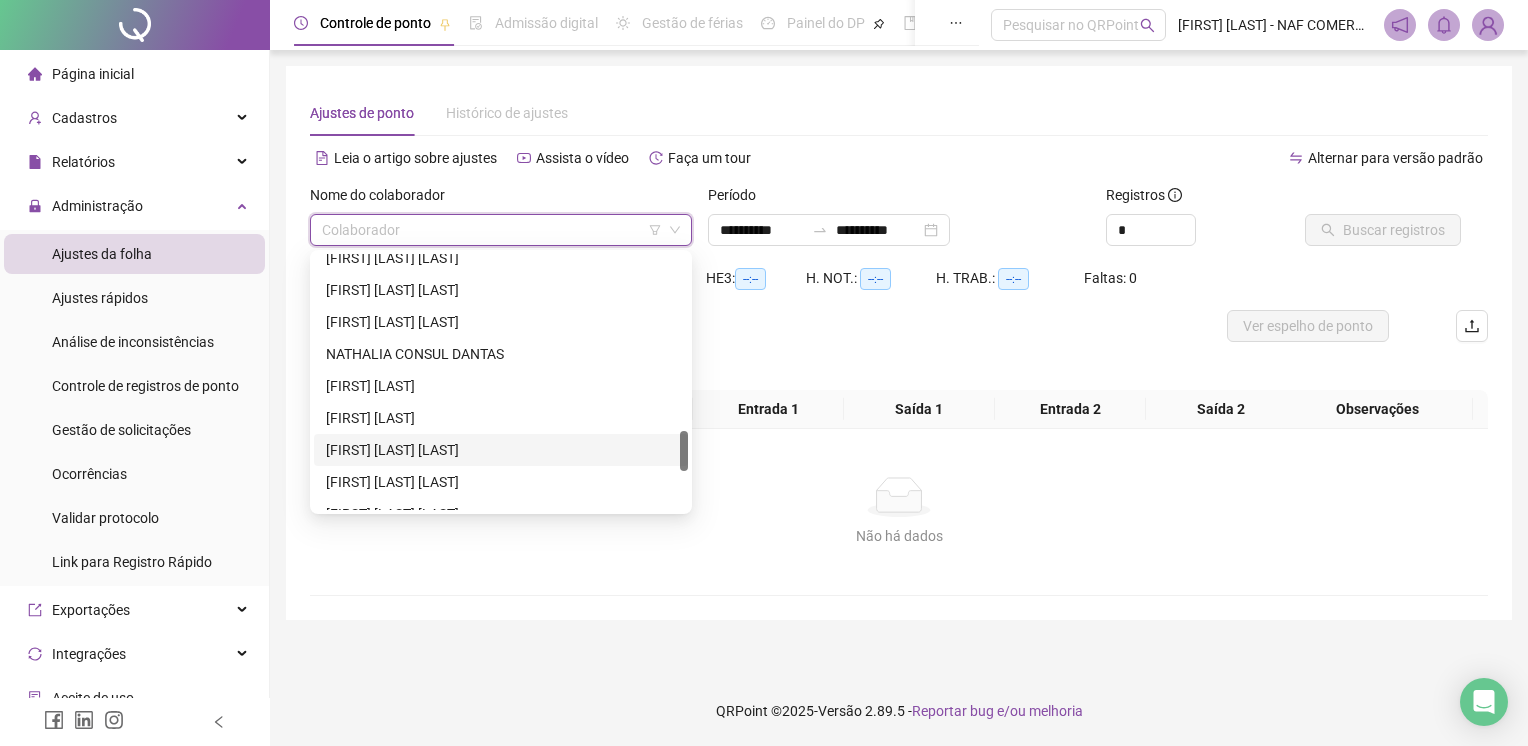 click on "[FIRST] [LAST] [LAST]" at bounding box center [501, 450] 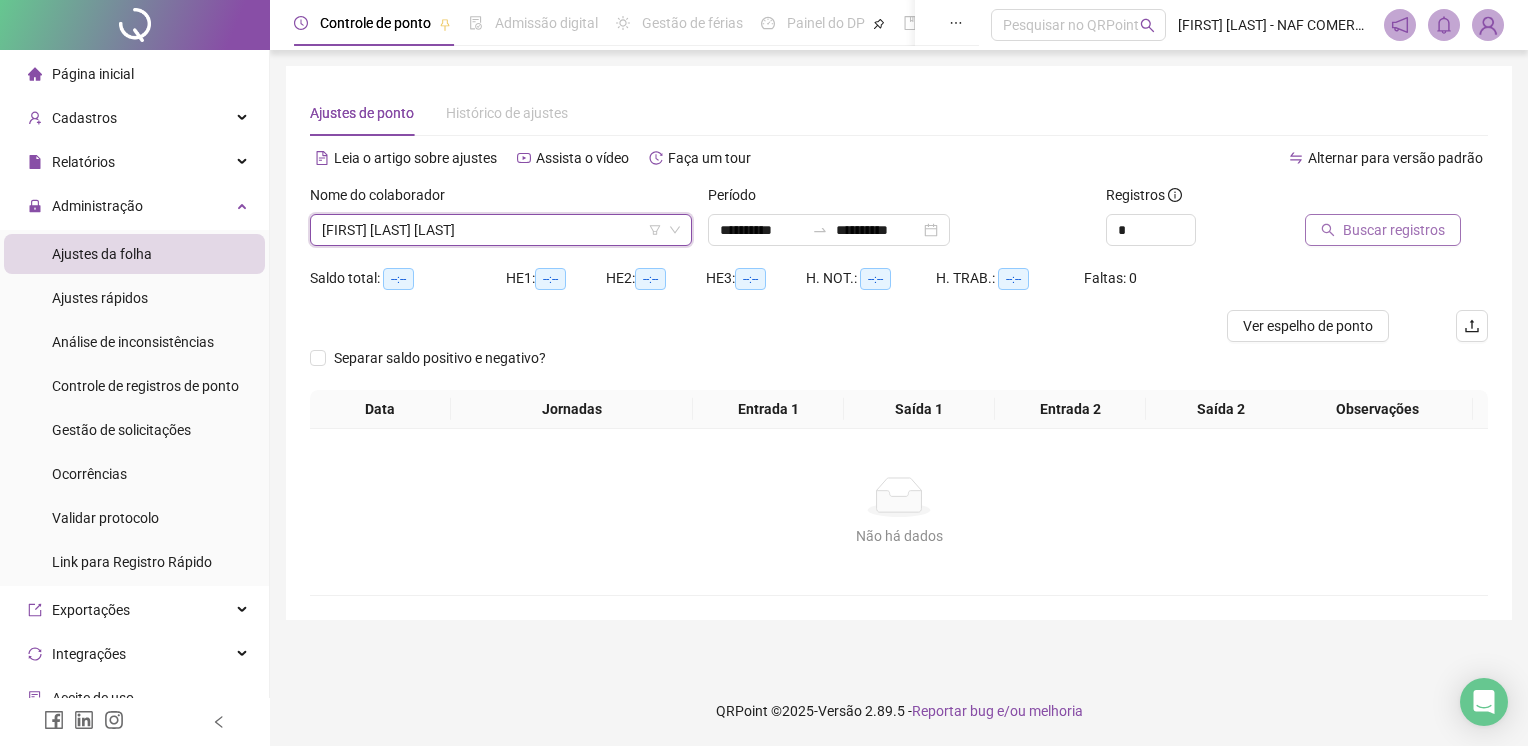 click on "Buscar registros" at bounding box center (1383, 230) 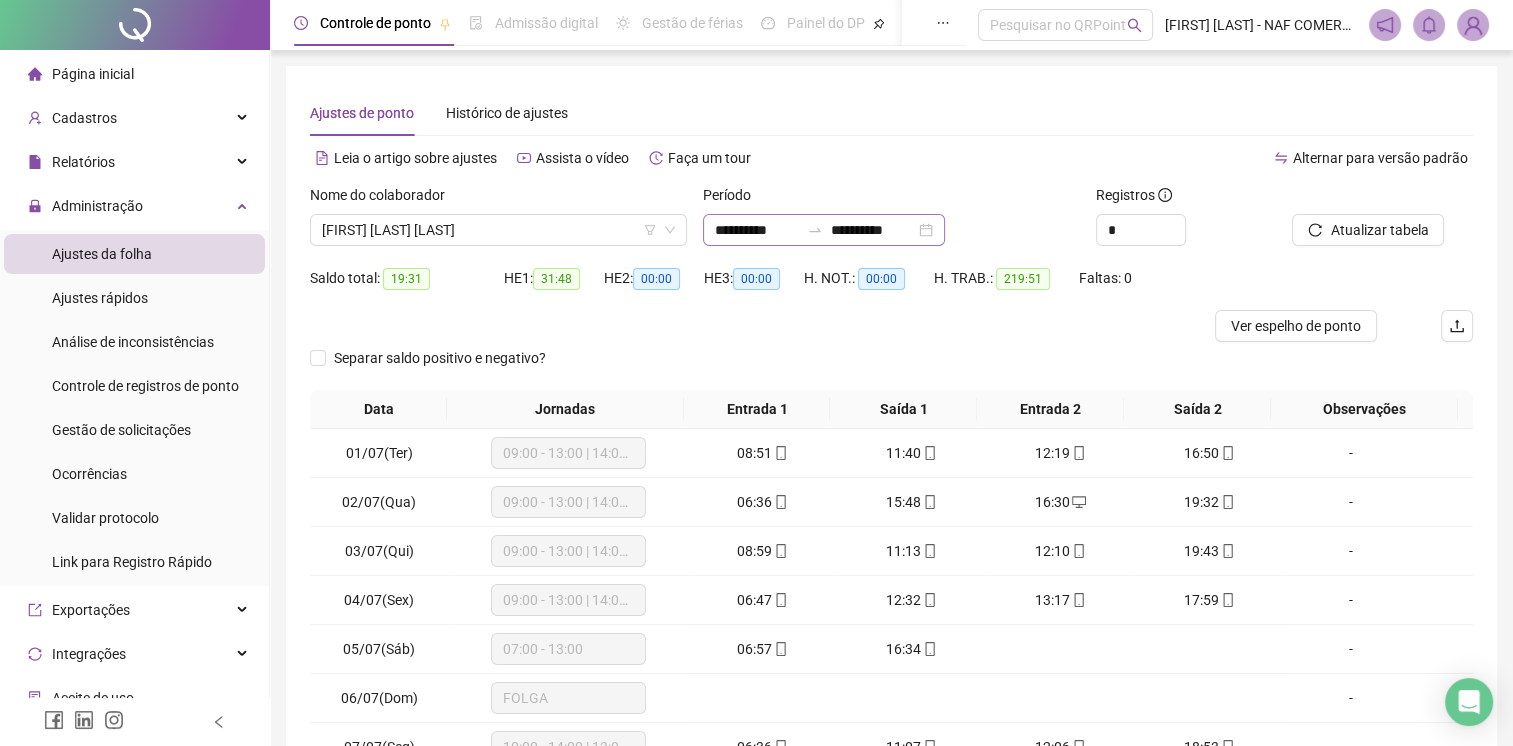 click on "**********" at bounding box center [824, 230] 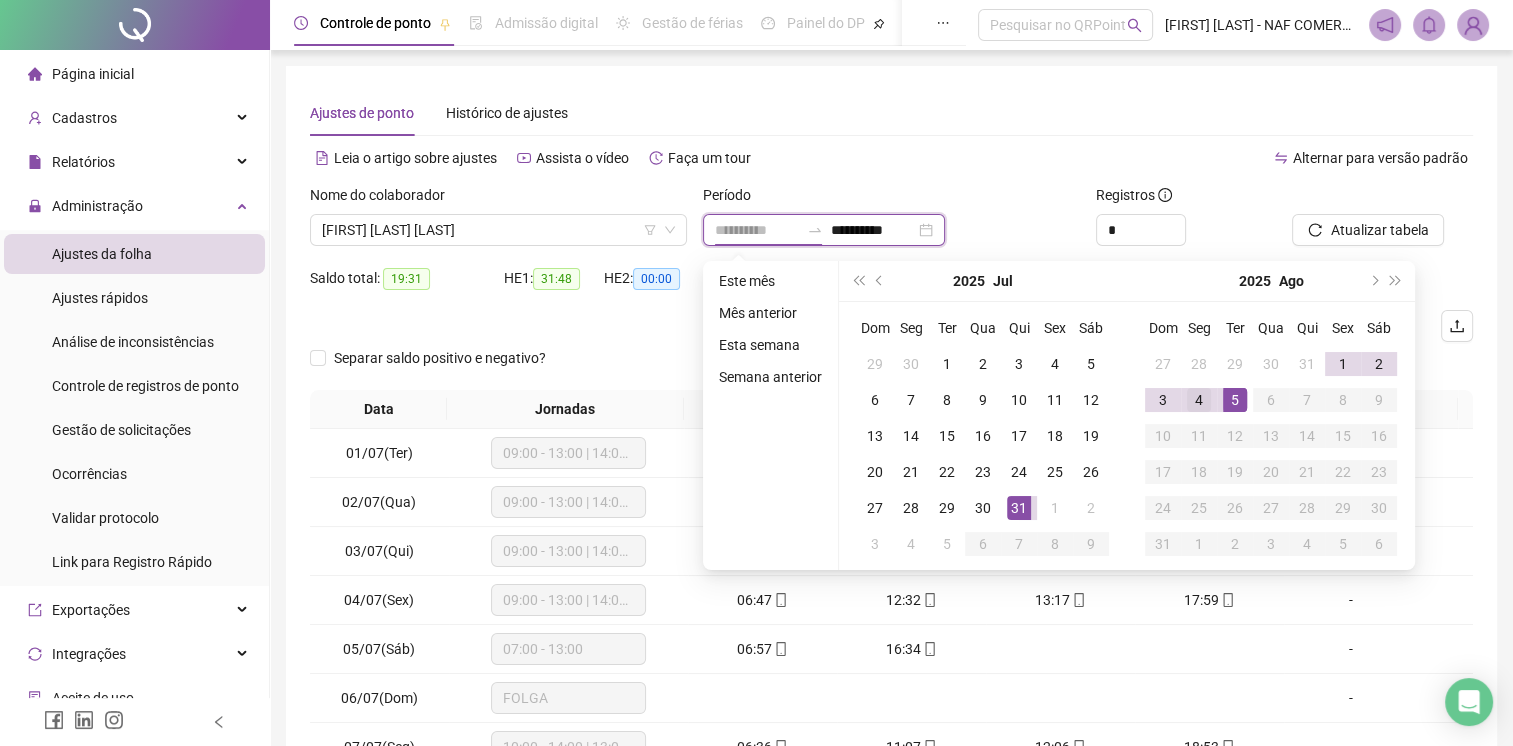 type on "**********" 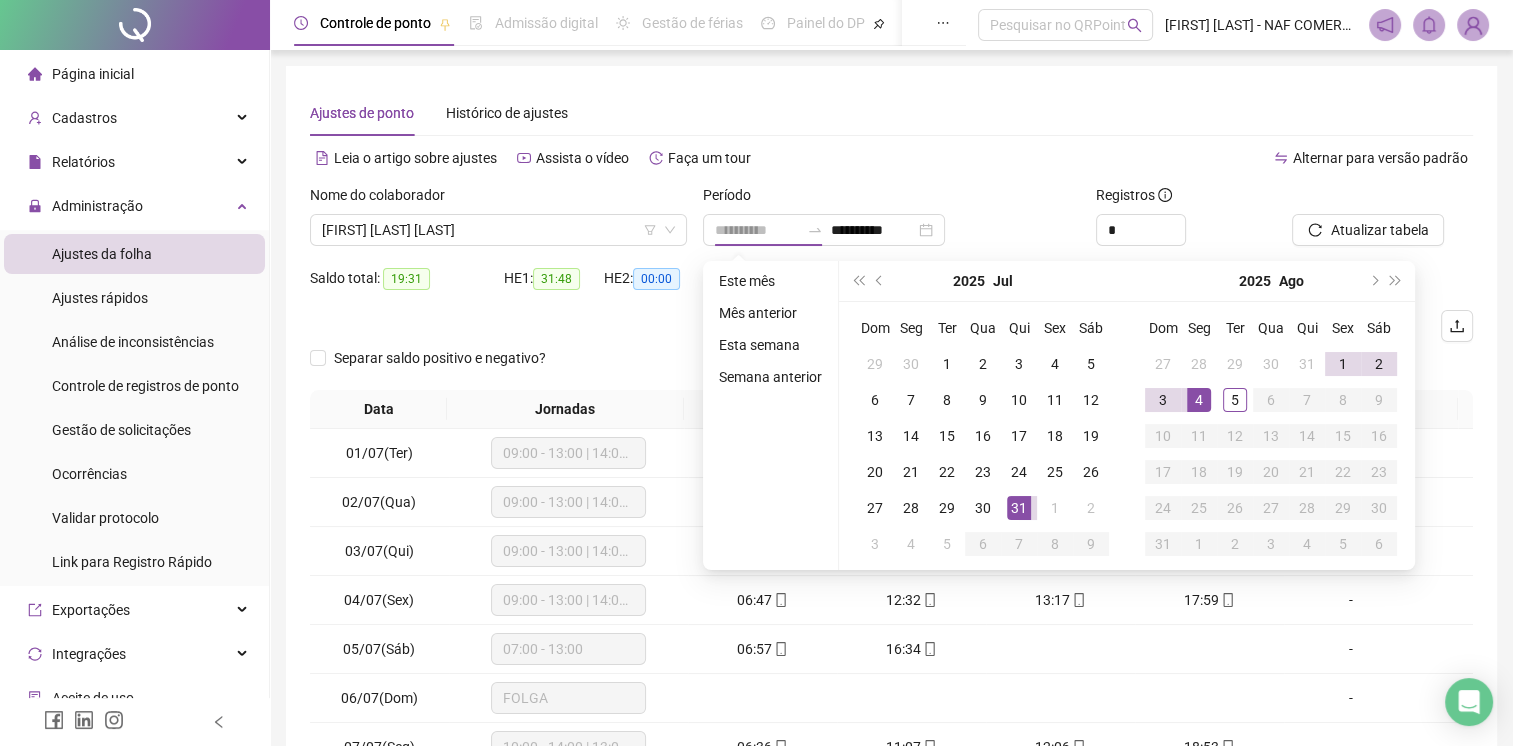 click on "4" at bounding box center (1199, 400) 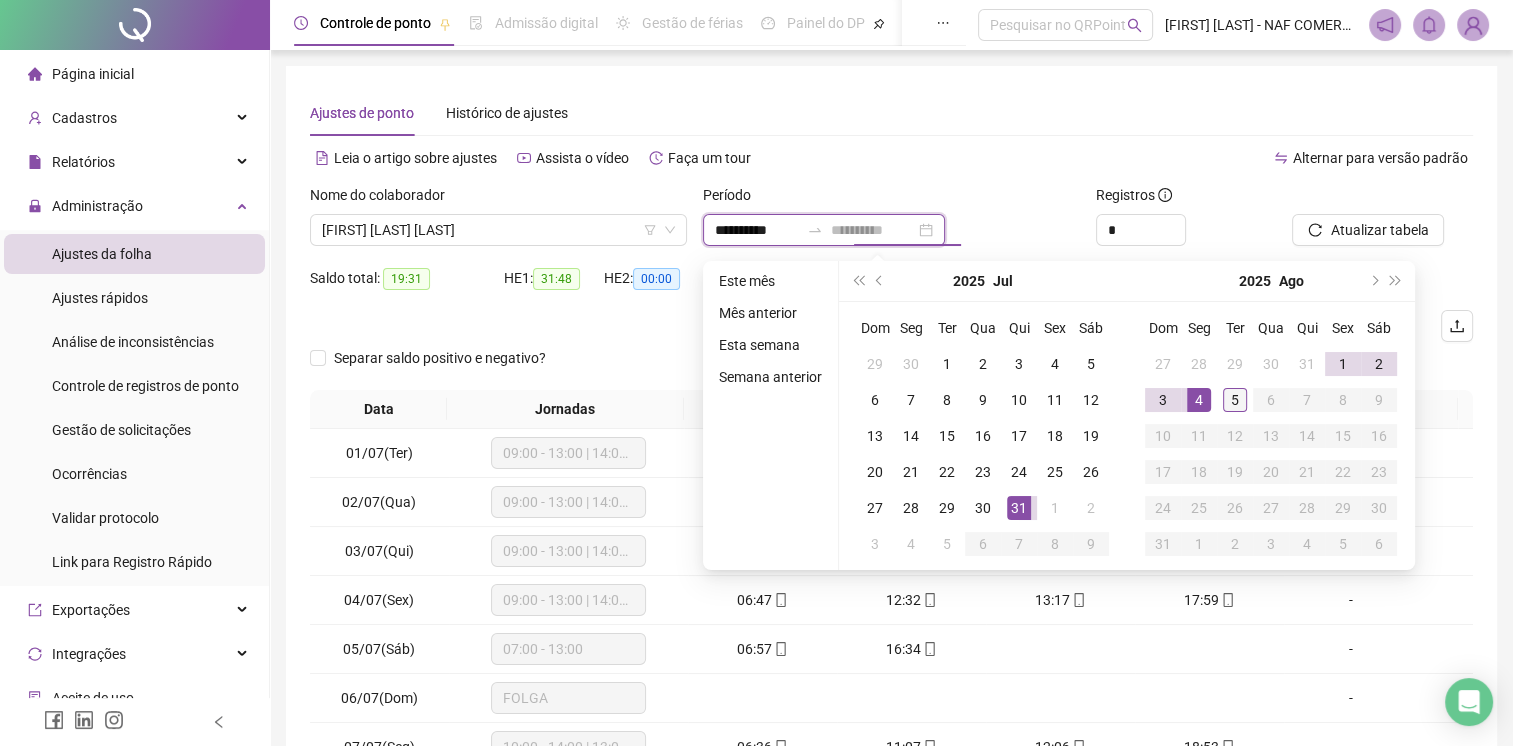 type on "**********" 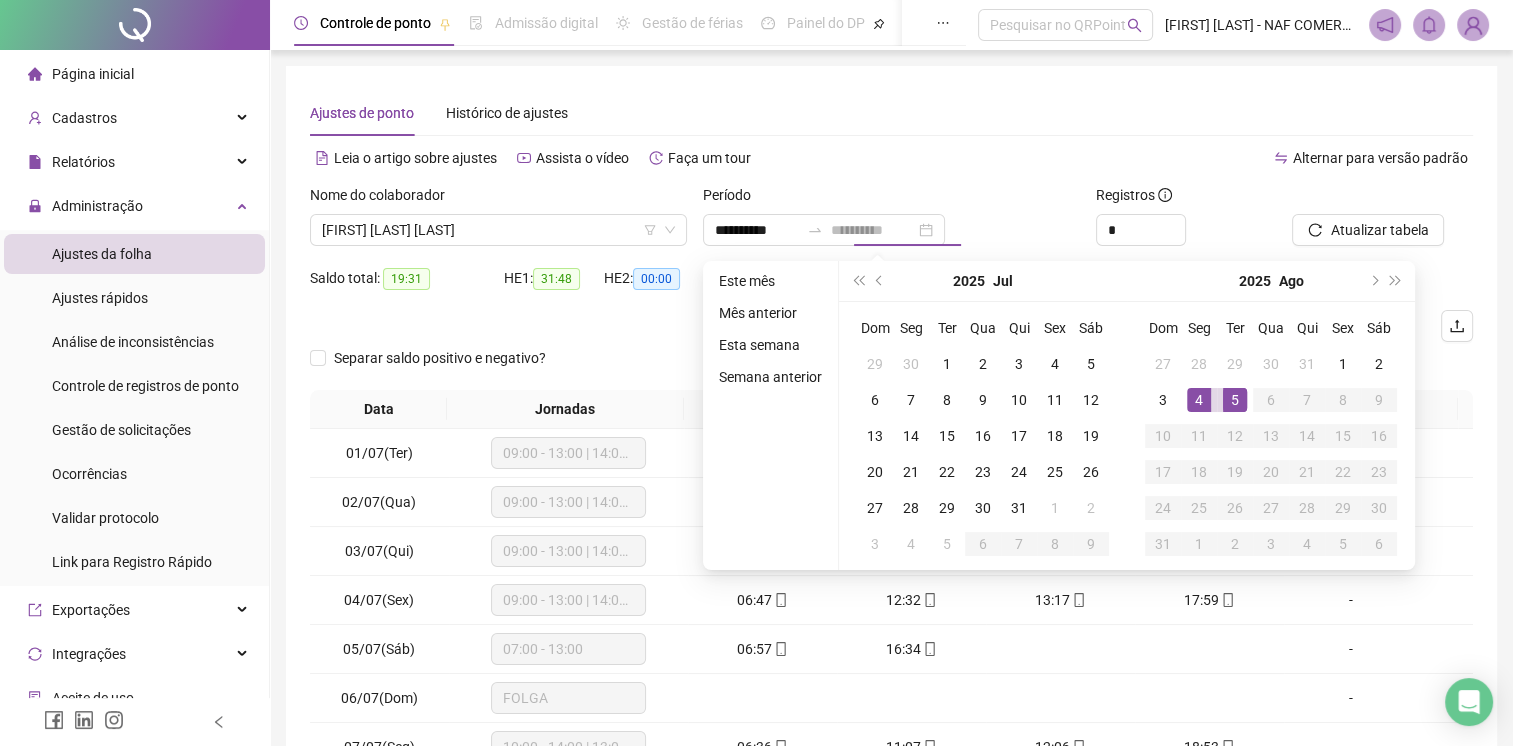 click on "5" at bounding box center [1235, 400] 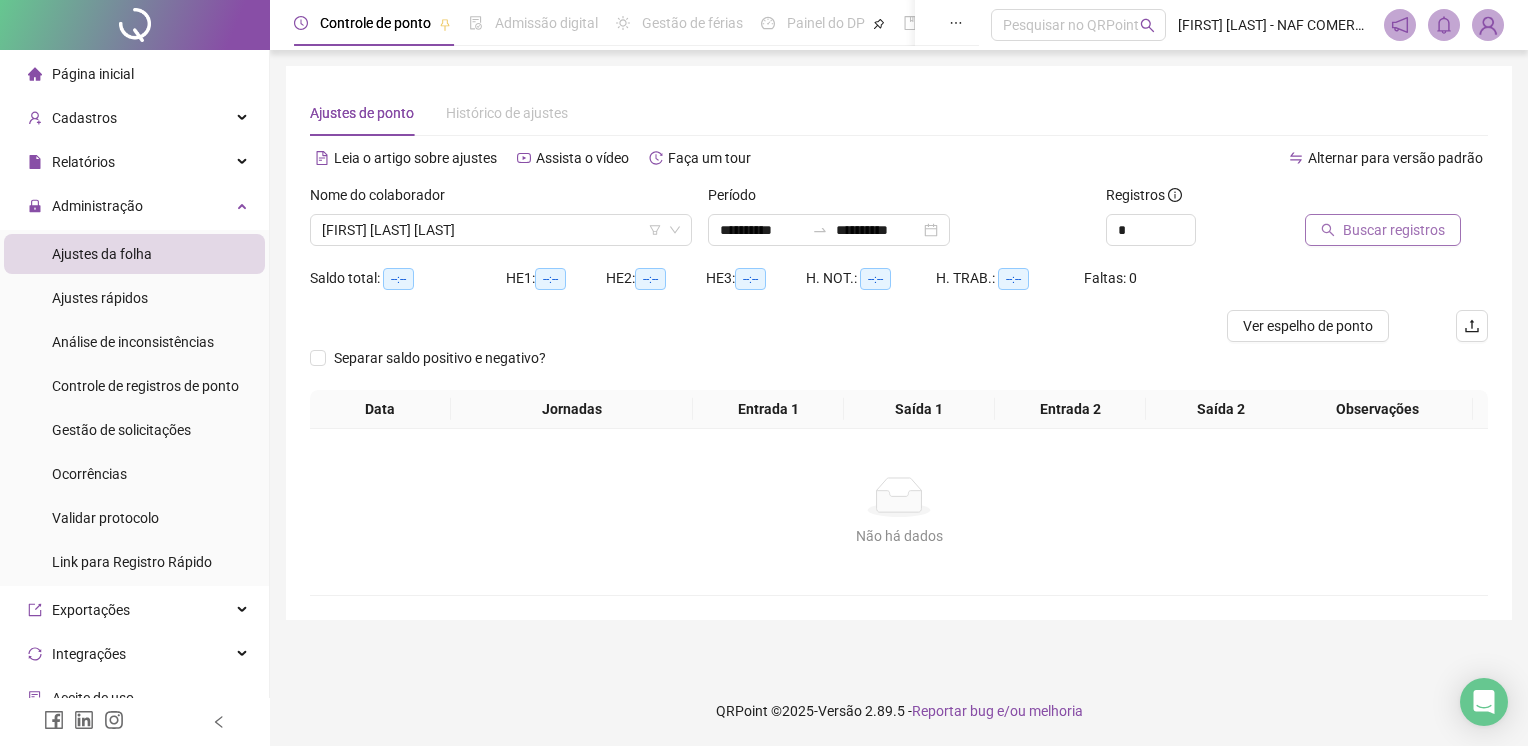 click on "Buscar registros" at bounding box center (1383, 230) 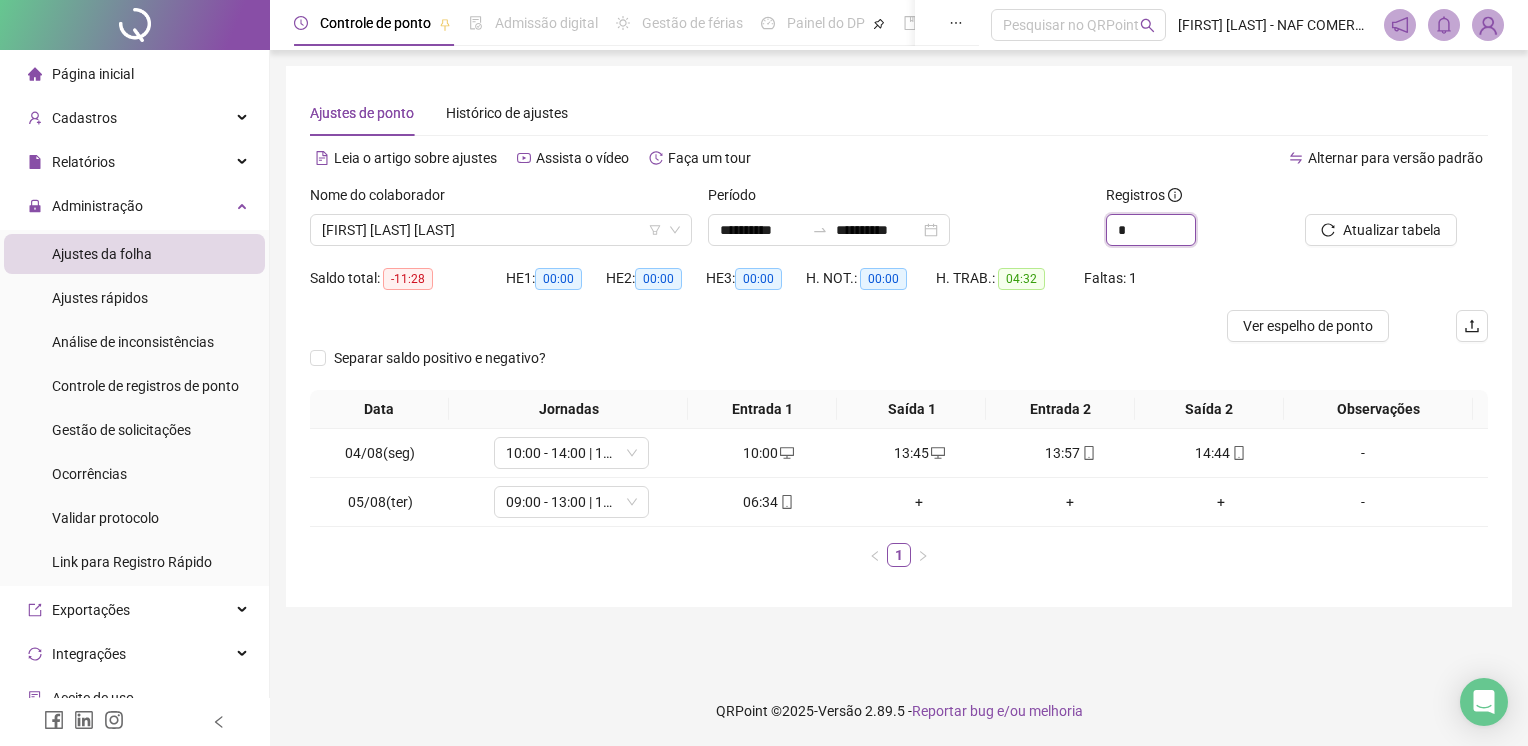 drag, startPoint x: 1145, startPoint y: 233, endPoint x: 1081, endPoint y: 235, distance: 64.03124 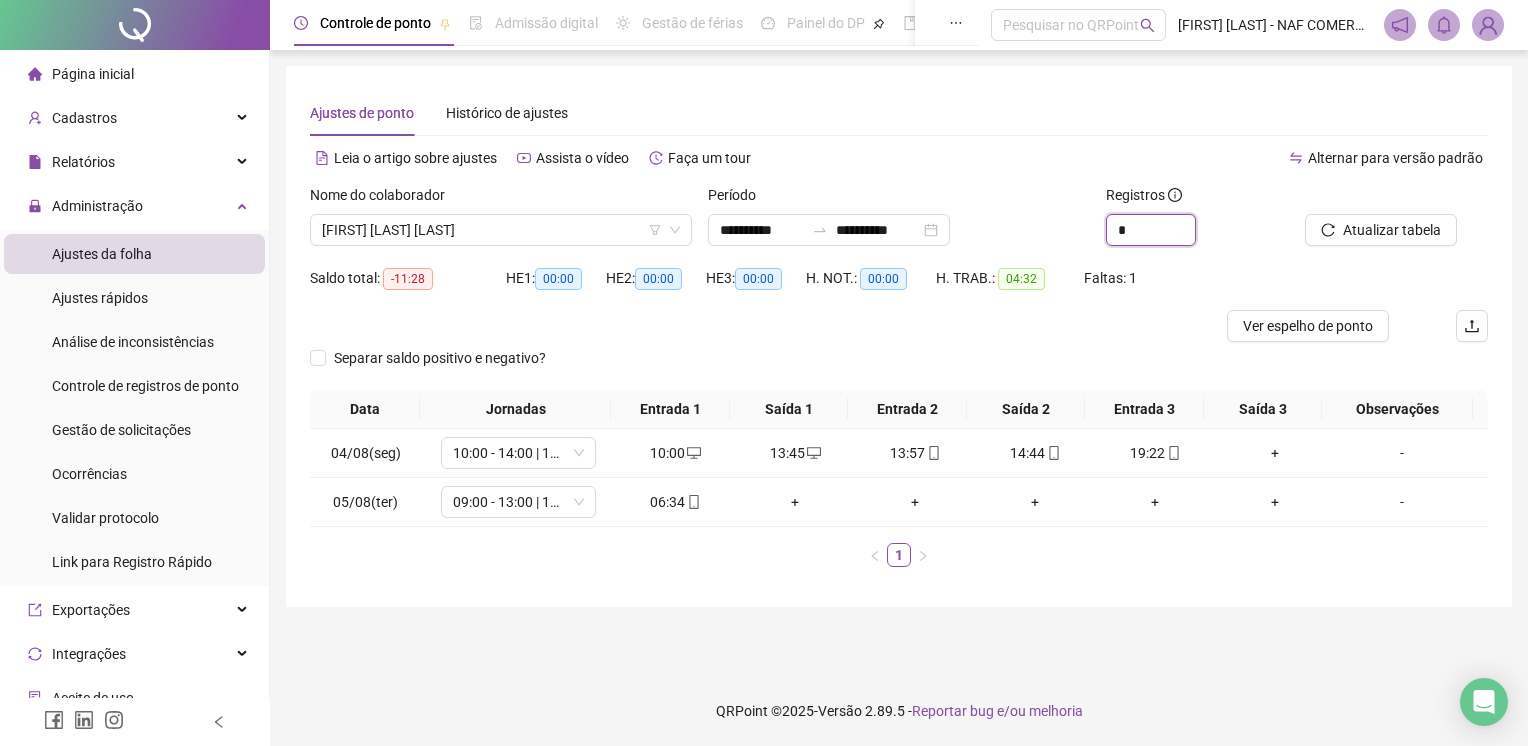 type on "*" 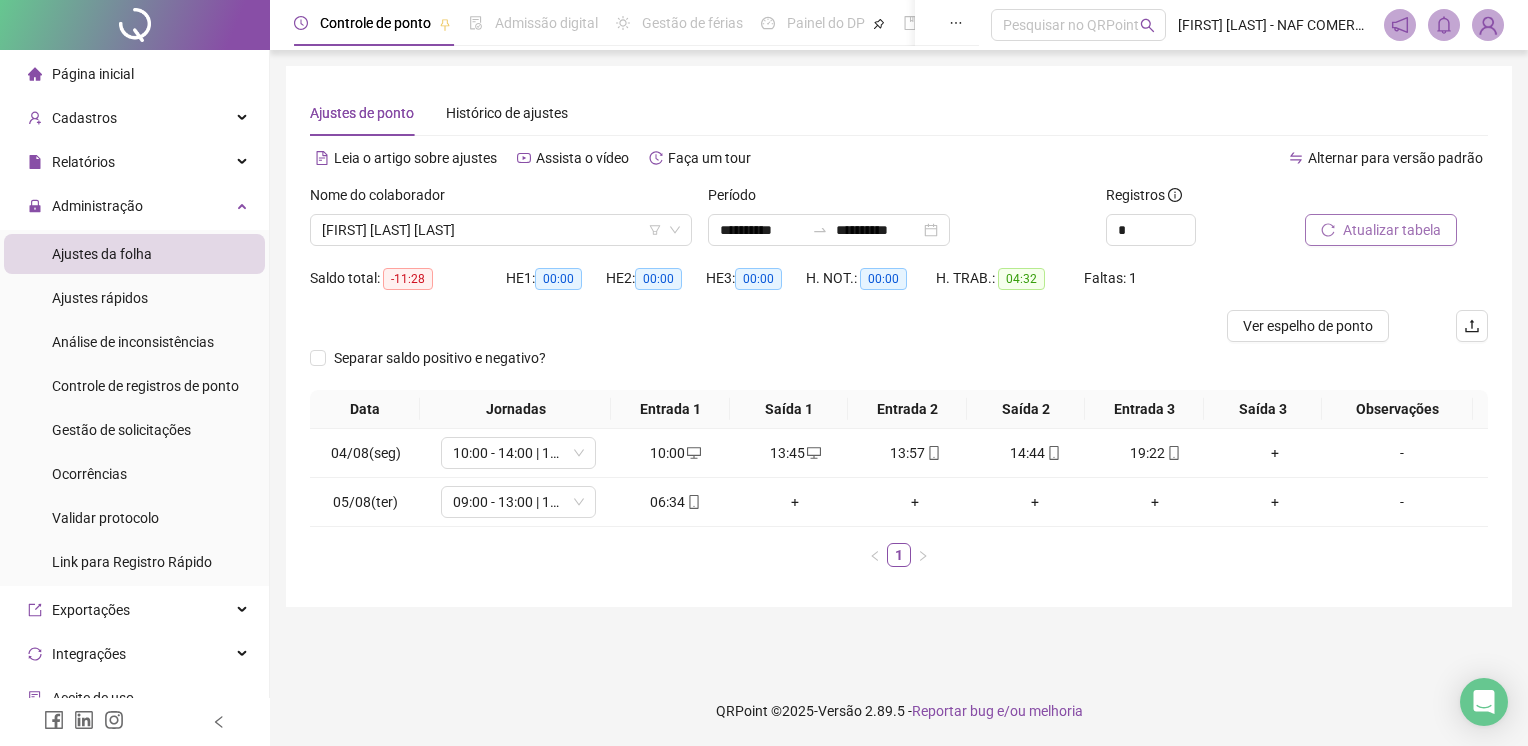 click on "Atualizar tabela" at bounding box center (1392, 230) 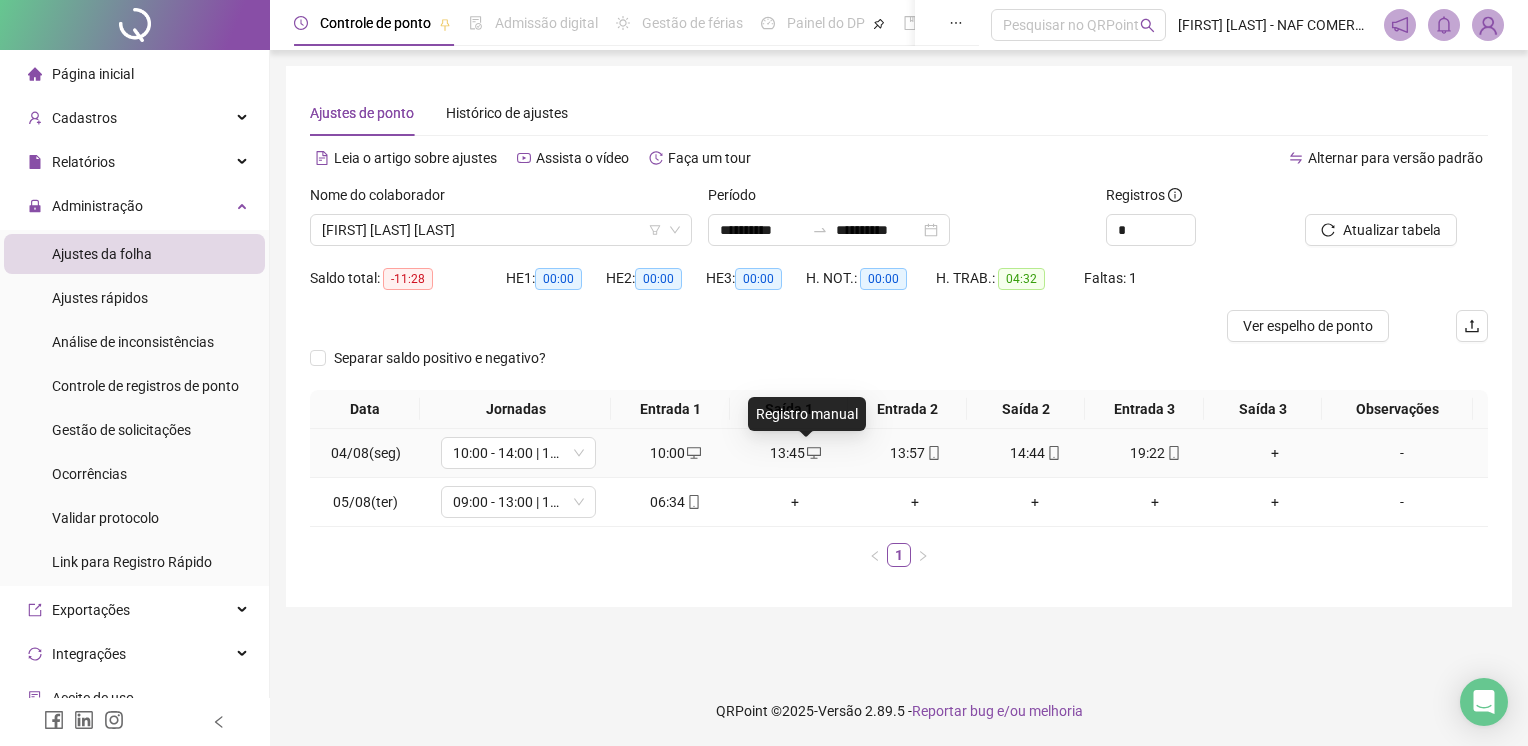 click 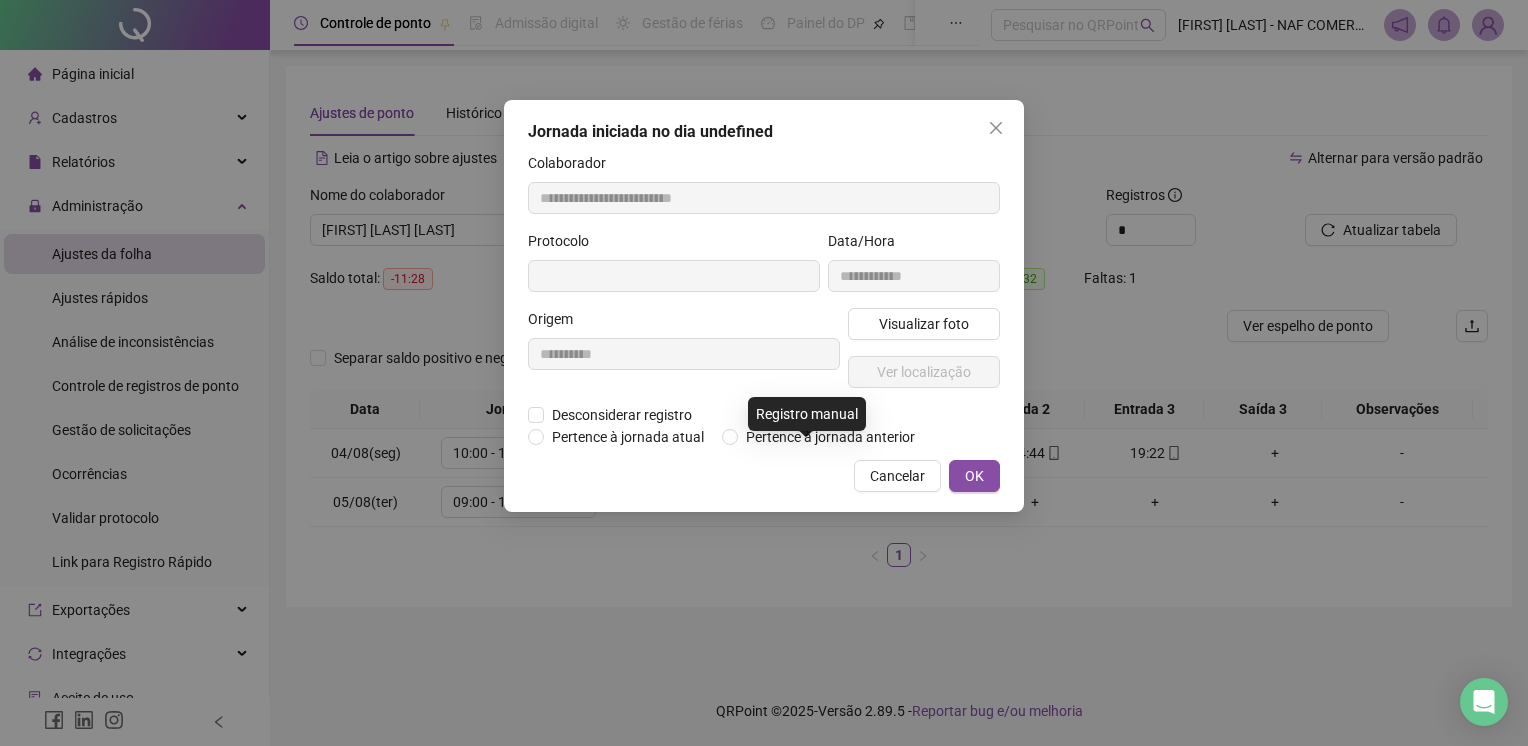 type on "**********" 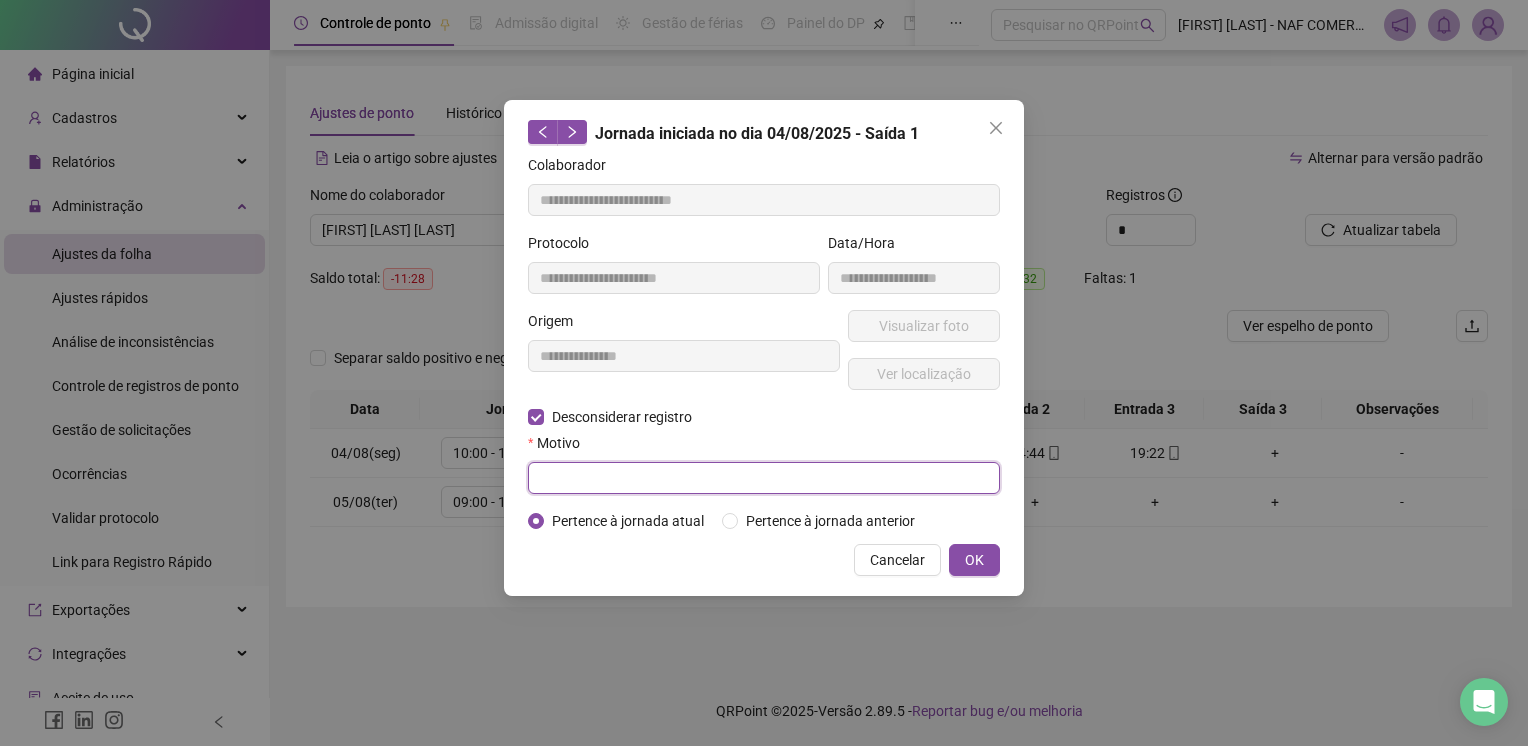click at bounding box center (764, 478) 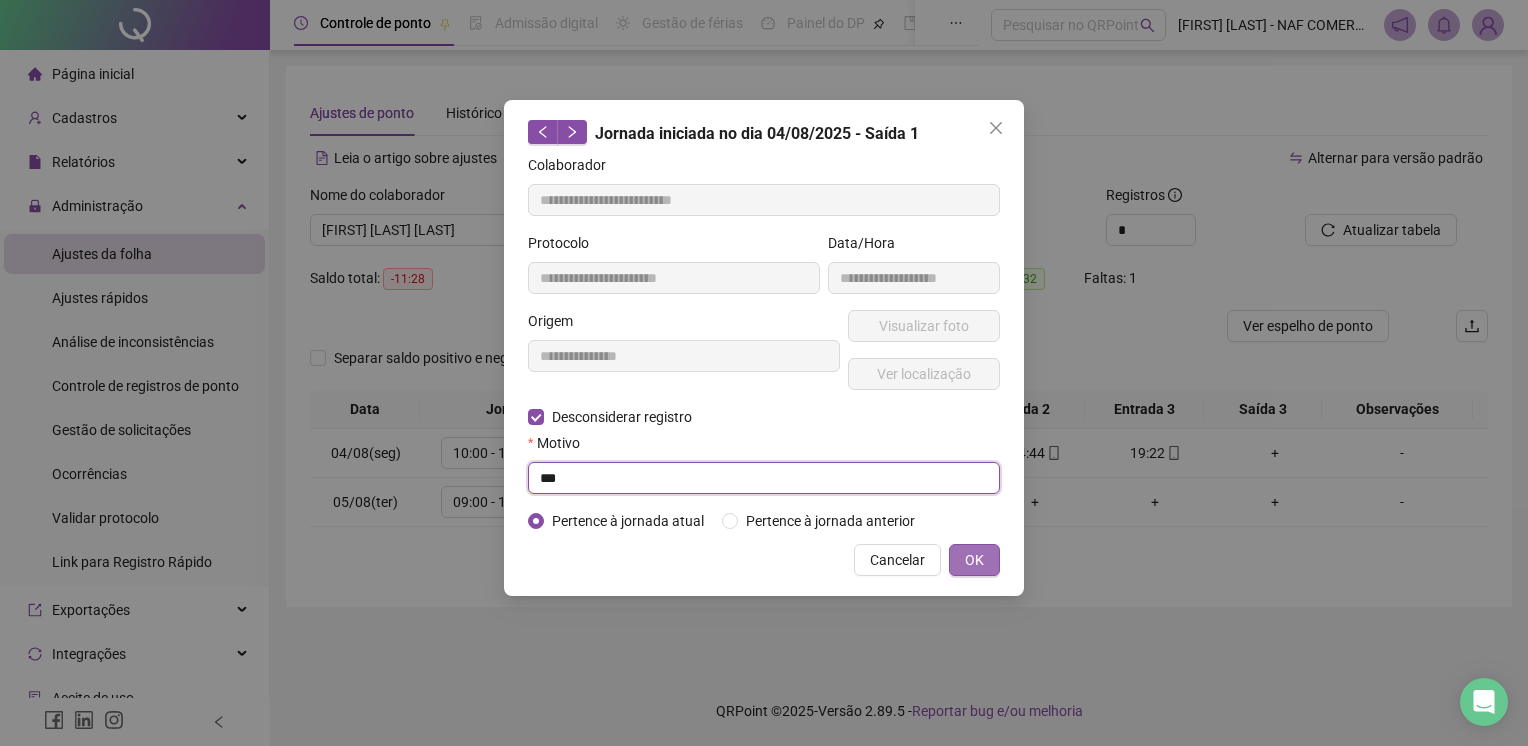 type on "***" 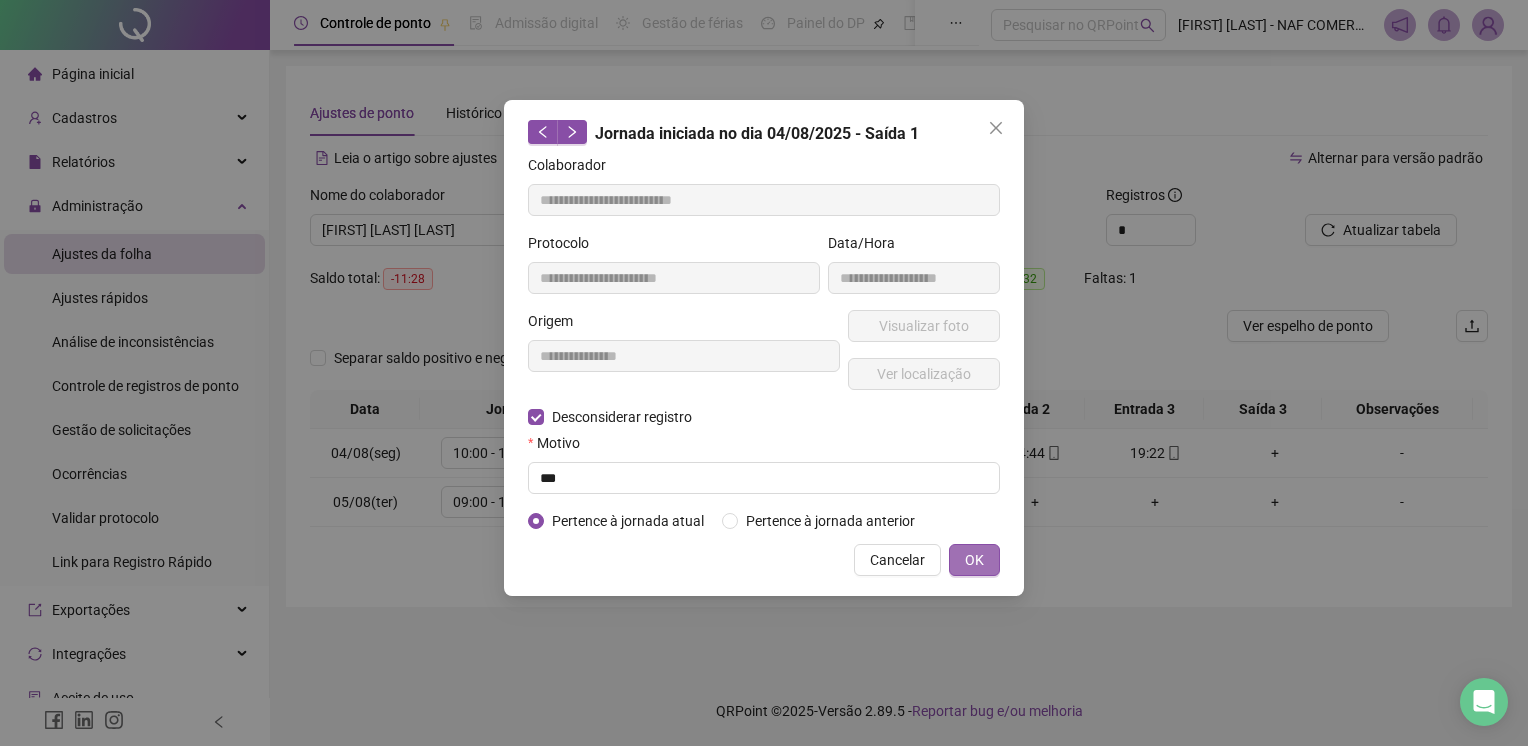 click on "OK" at bounding box center [974, 560] 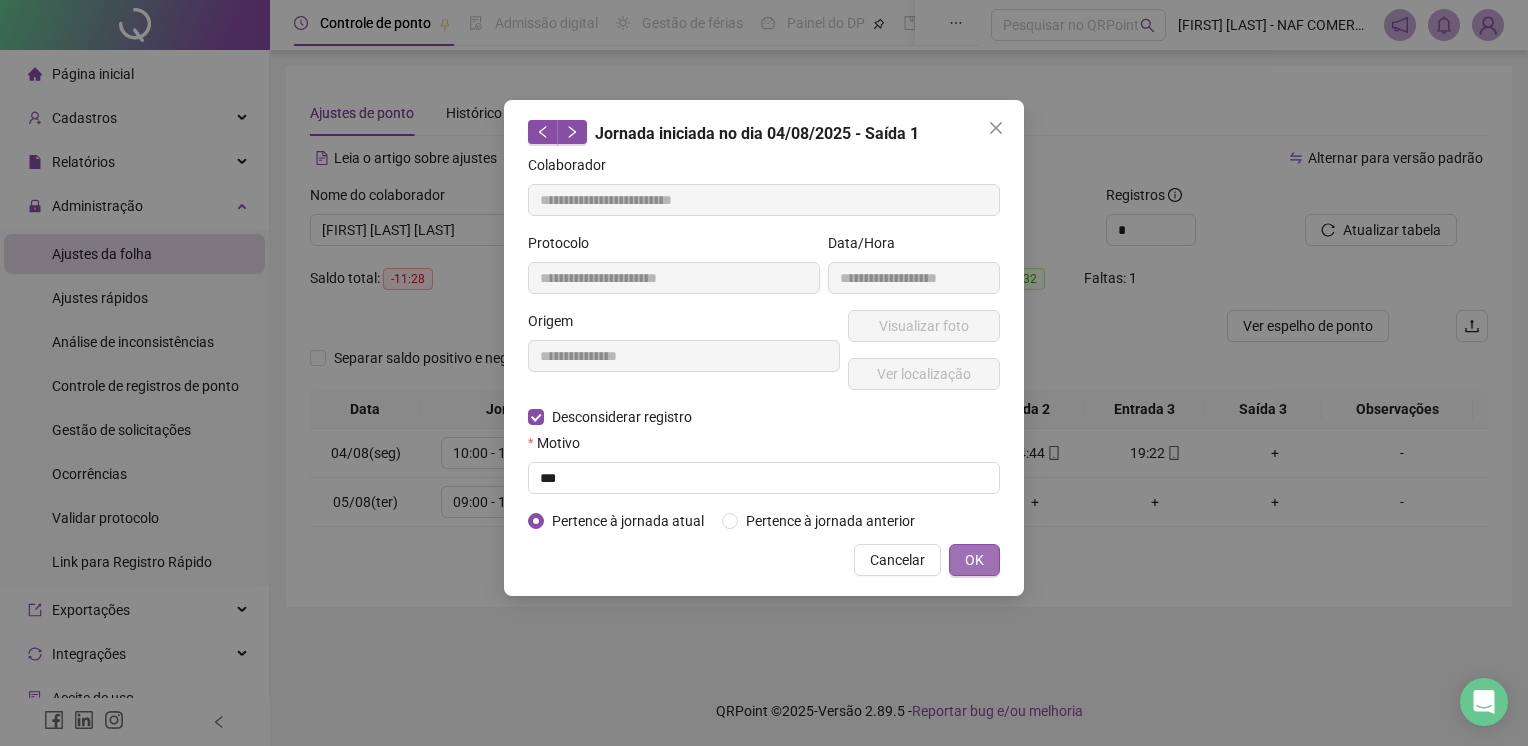 click on "**********" at bounding box center [764, 373] 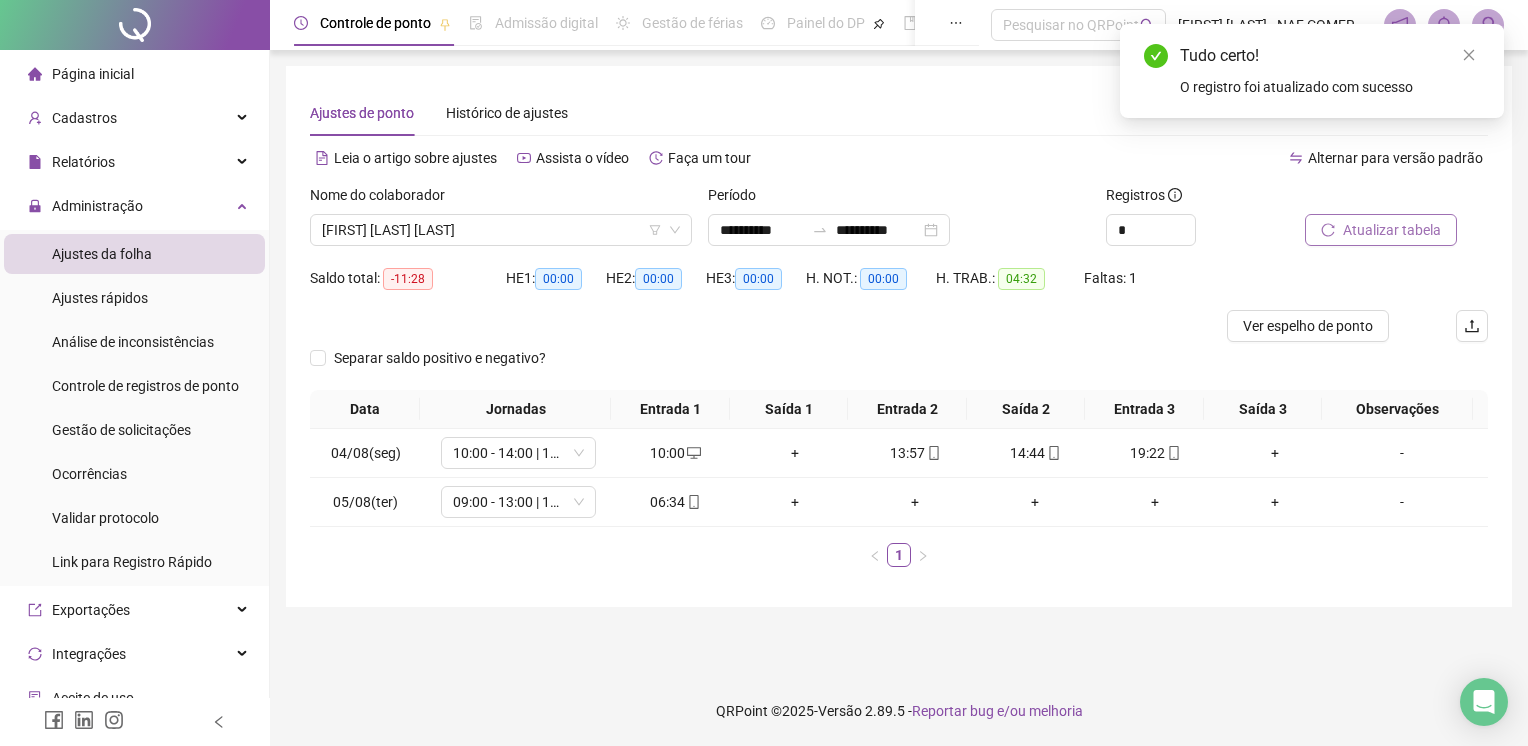 click on "Atualizar tabela" at bounding box center [1392, 230] 